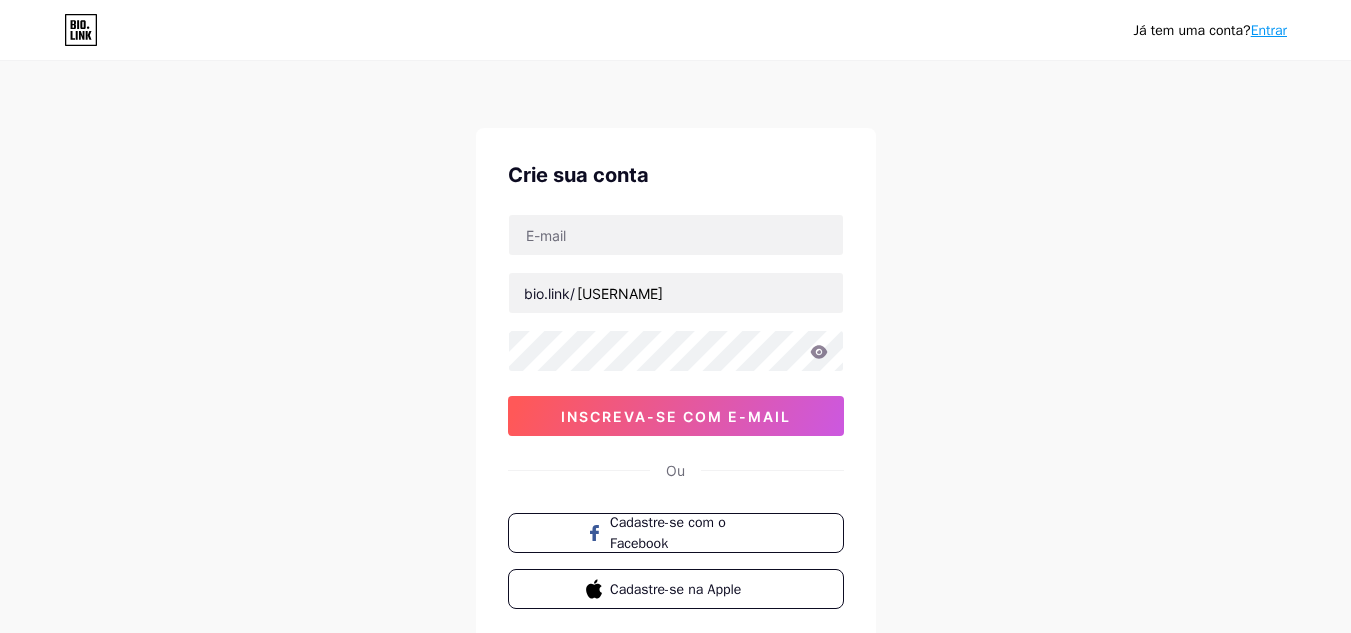 scroll, scrollTop: 0, scrollLeft: 0, axis: both 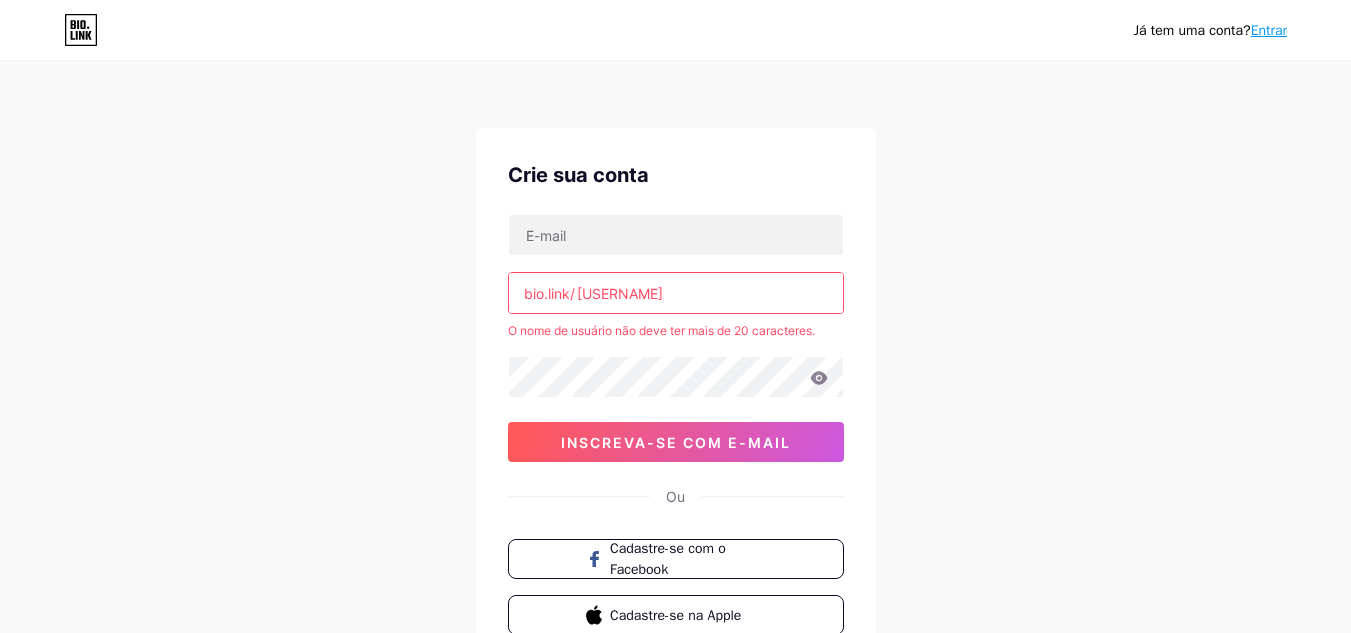 drag, startPoint x: 670, startPoint y: 295, endPoint x: 577, endPoint y: 292, distance: 93.04838 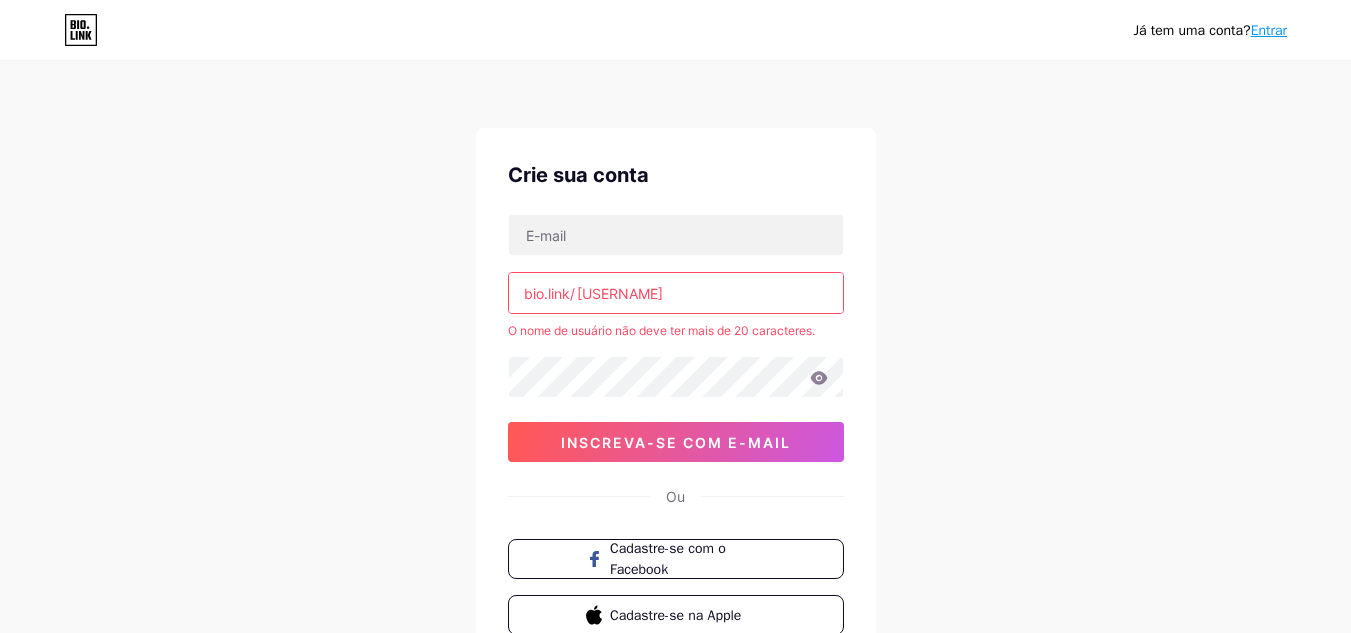 click on "Digite seu e-mail [EMAIL]   bio.link/[USERNAME]" at bounding box center [675, 395] 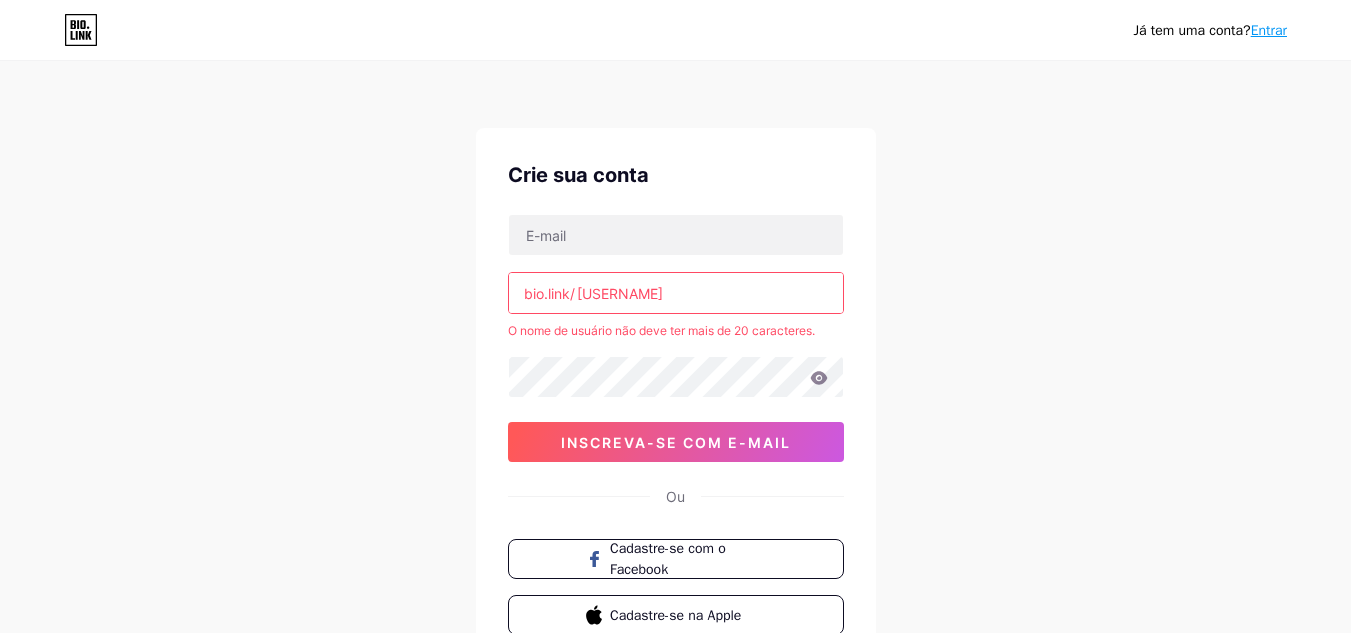 click on "O nome de usuário não deve ter mais de 20 caracteres." at bounding box center (661, 330) 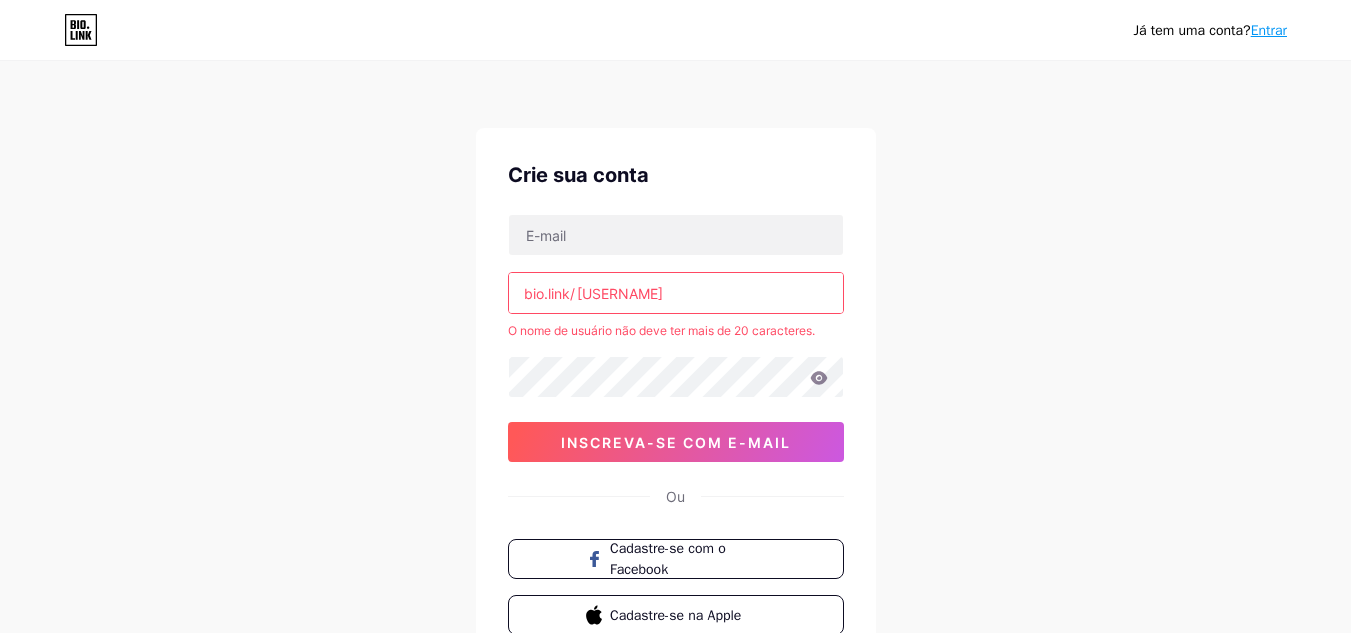 click on "[USERNAME]" at bounding box center (676, 293) 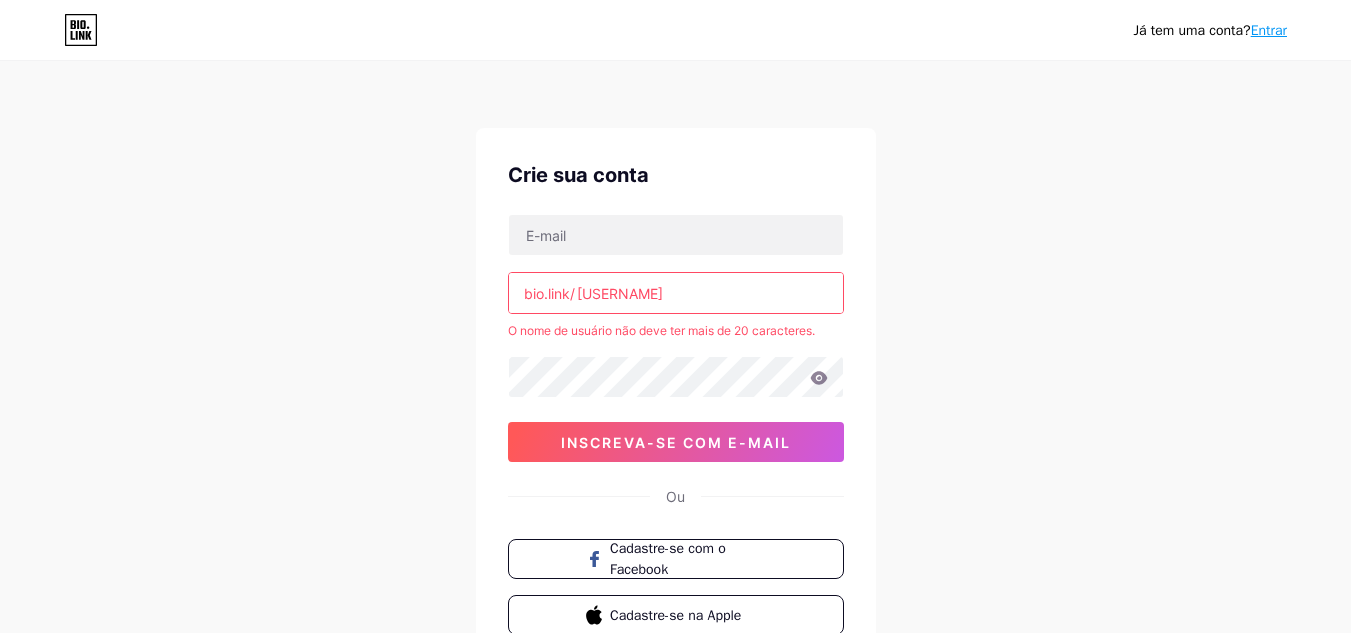 click on "[USERNAME]" at bounding box center (676, 293) 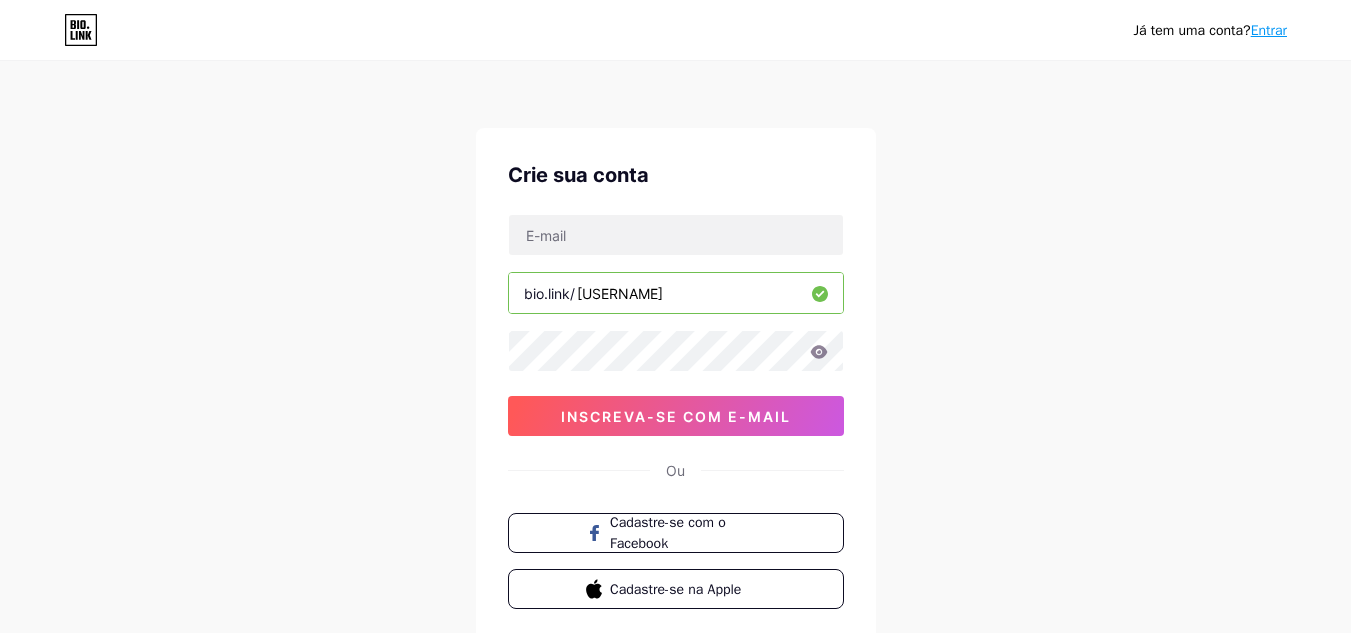 type on "[USERNAME]" 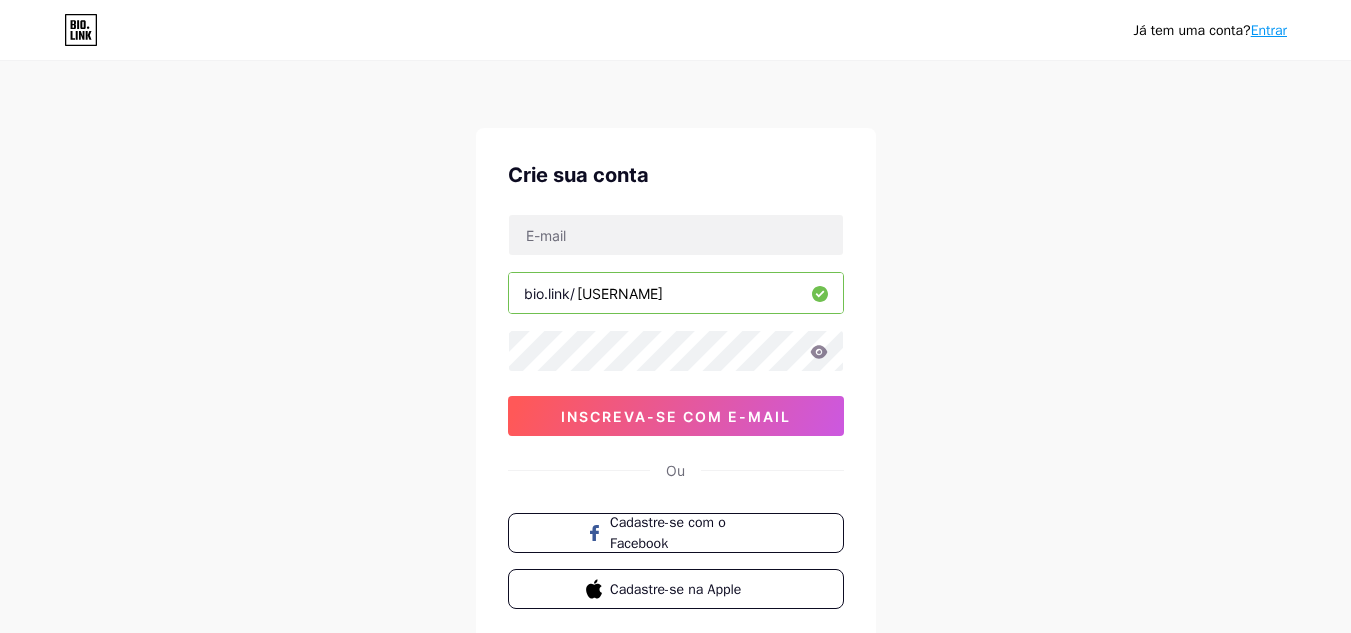 click on "Digite seu e-mail [EMAIL]   bio.link/[USERNAME]" at bounding box center (675, 382) 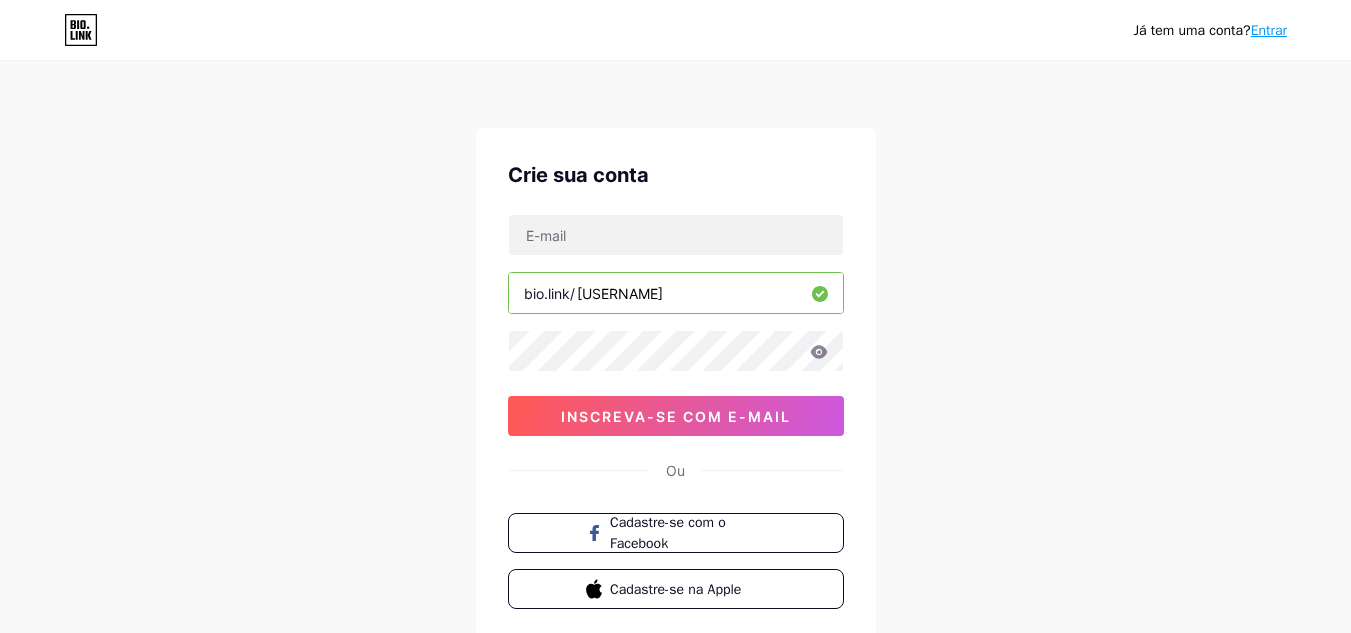 click on "Digite seu e-mail [EMAIL]   bio.link/[USERNAME]" at bounding box center (675, 382) 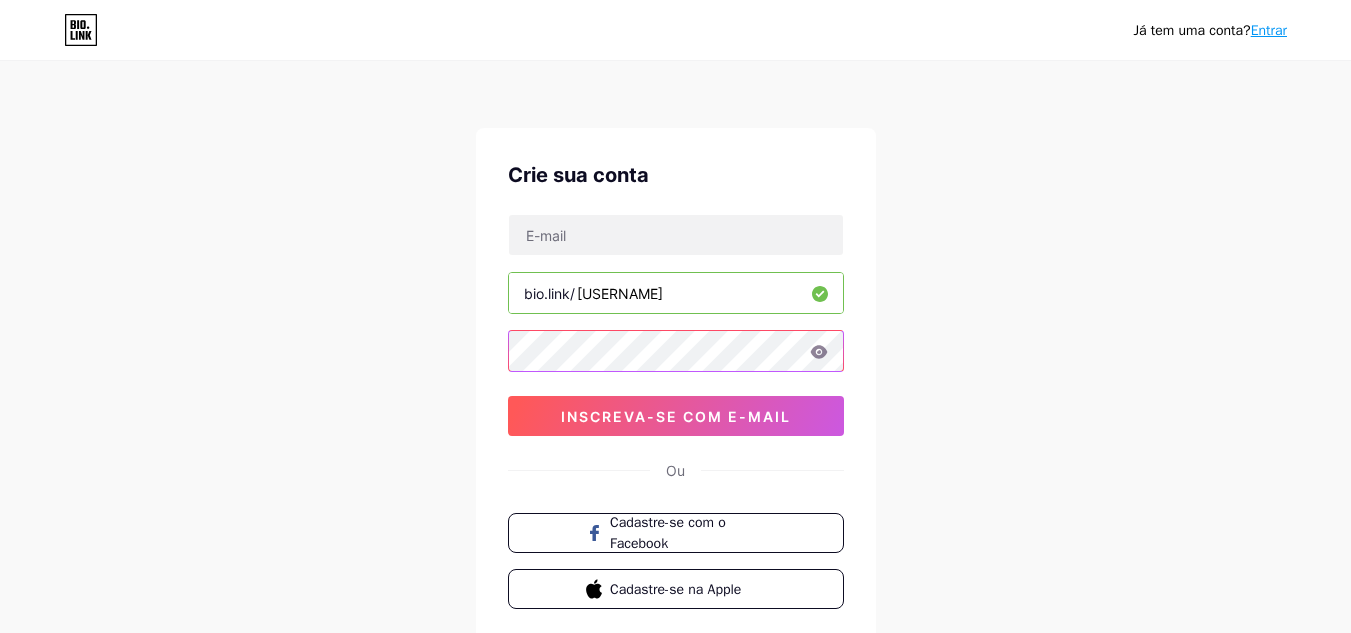 click on "Digite seu e-mail [EMAIL]   bio.link/[USERNAME]" at bounding box center [675, 382] 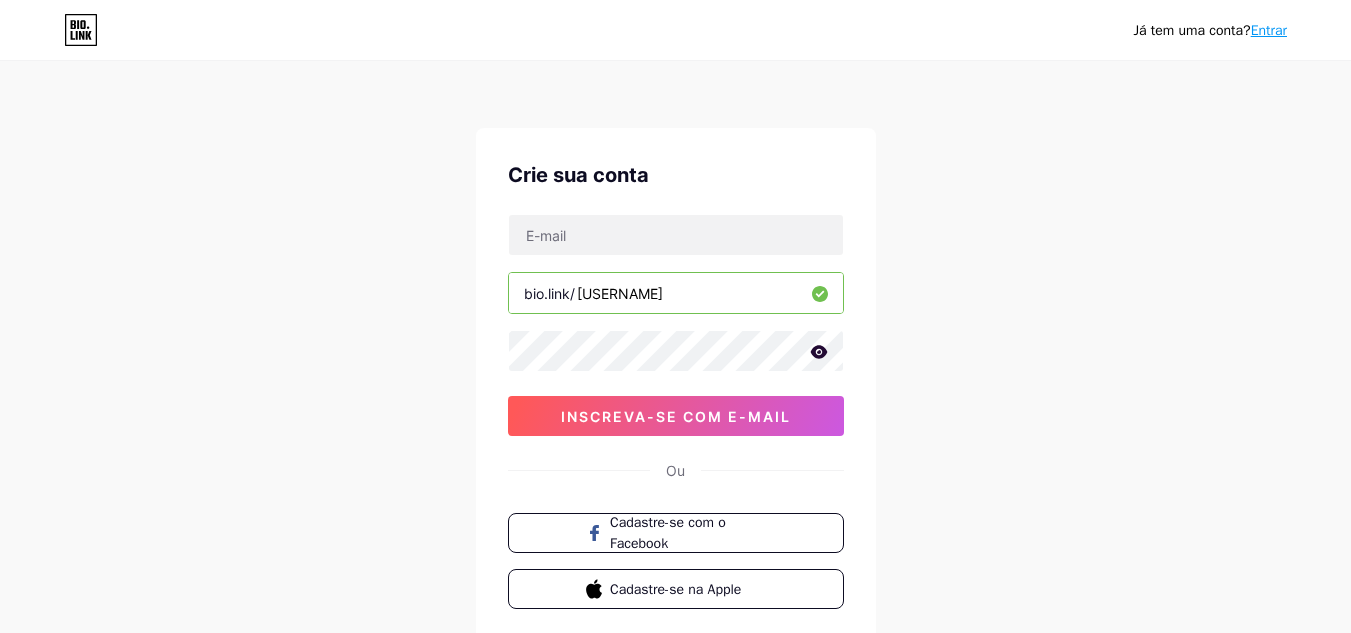 click 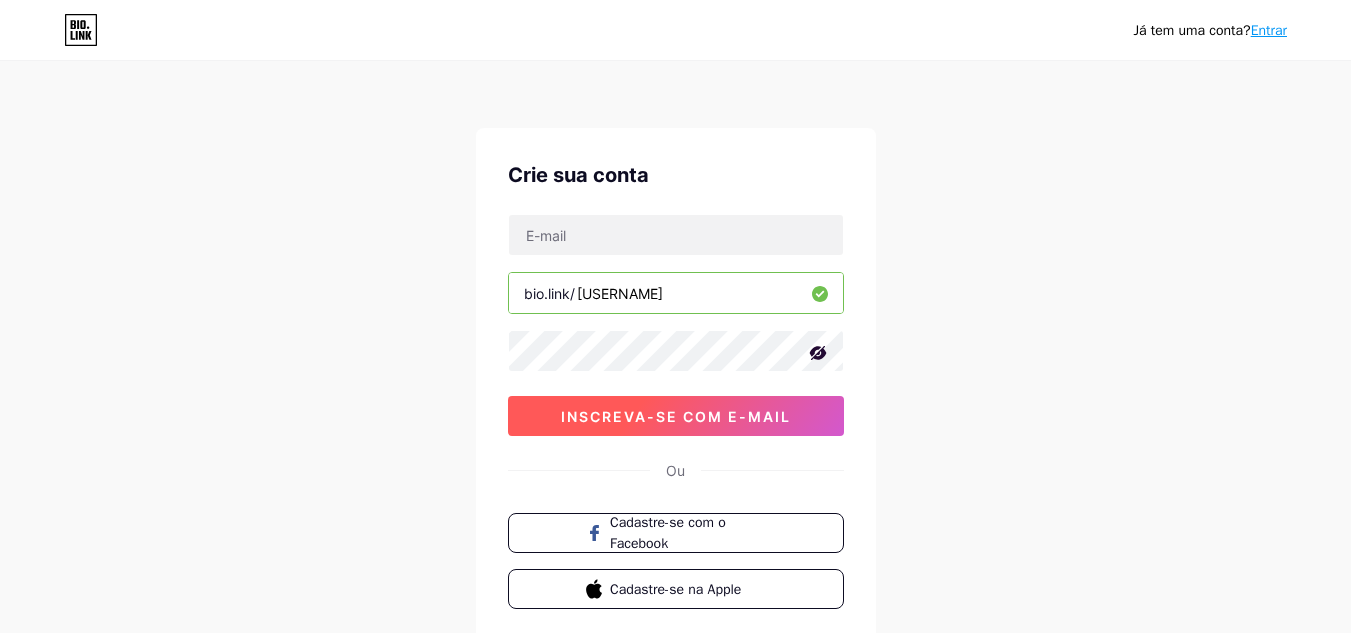 click on "inscreva-se com e-mail" at bounding box center [676, 416] 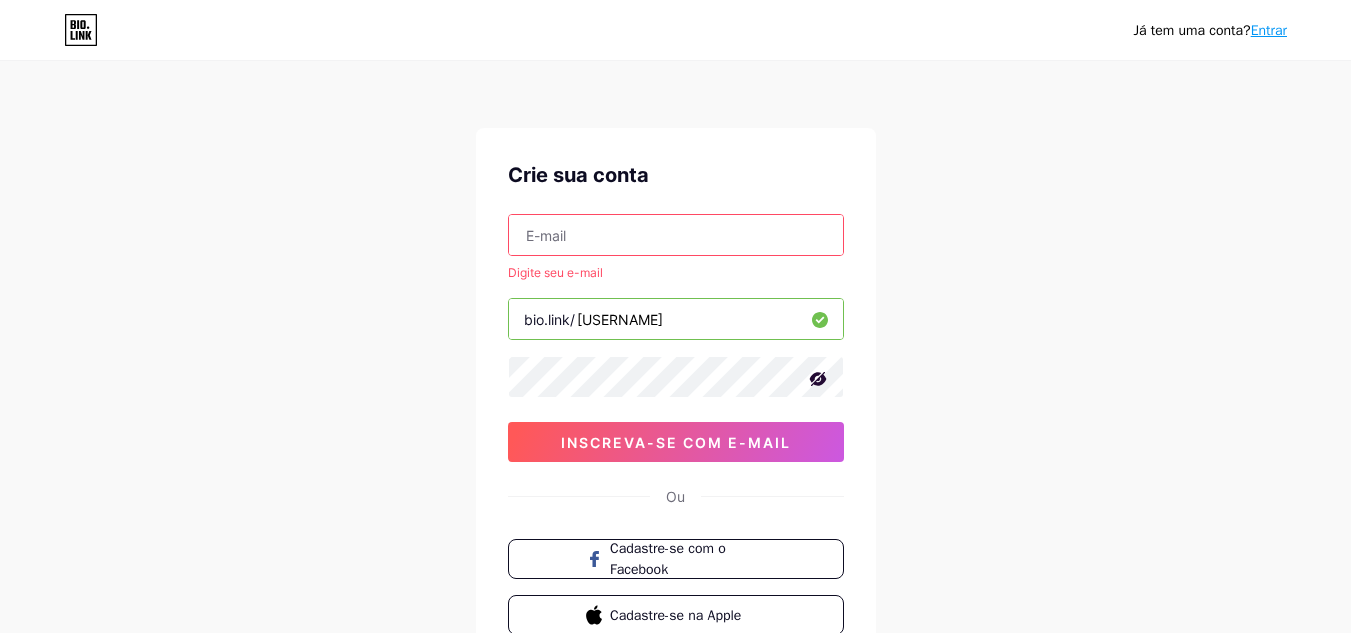 click at bounding box center [676, 235] 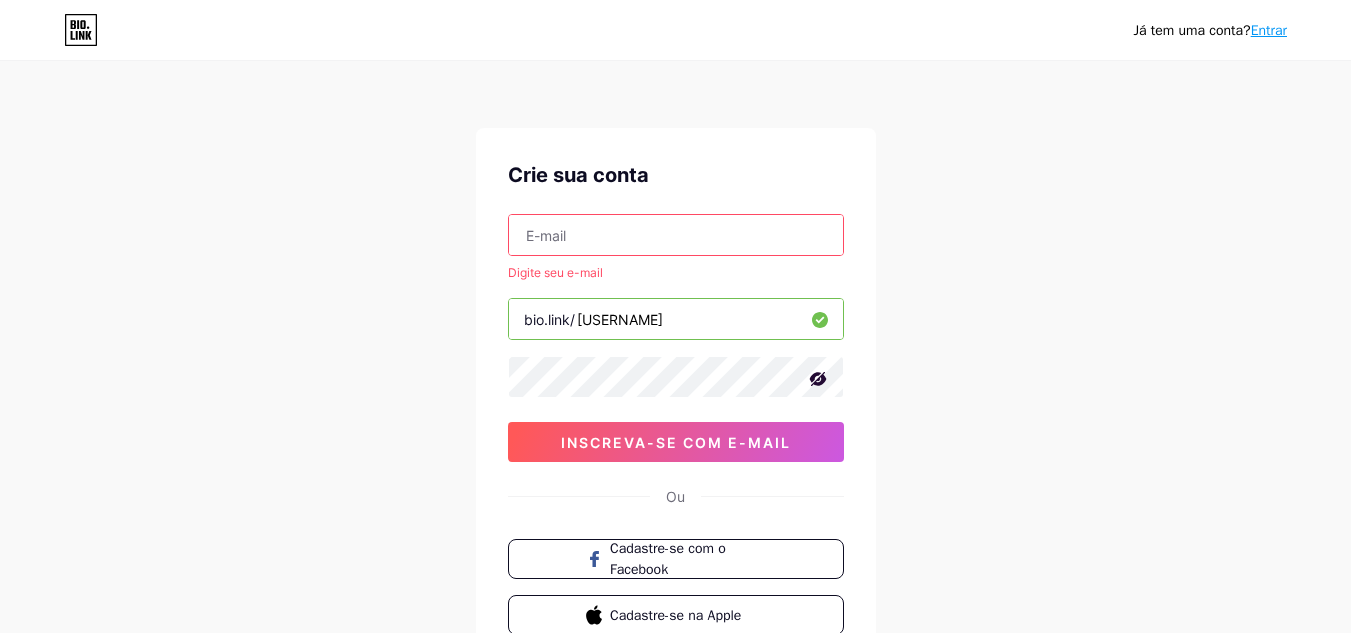 type on "[EMAIL]" 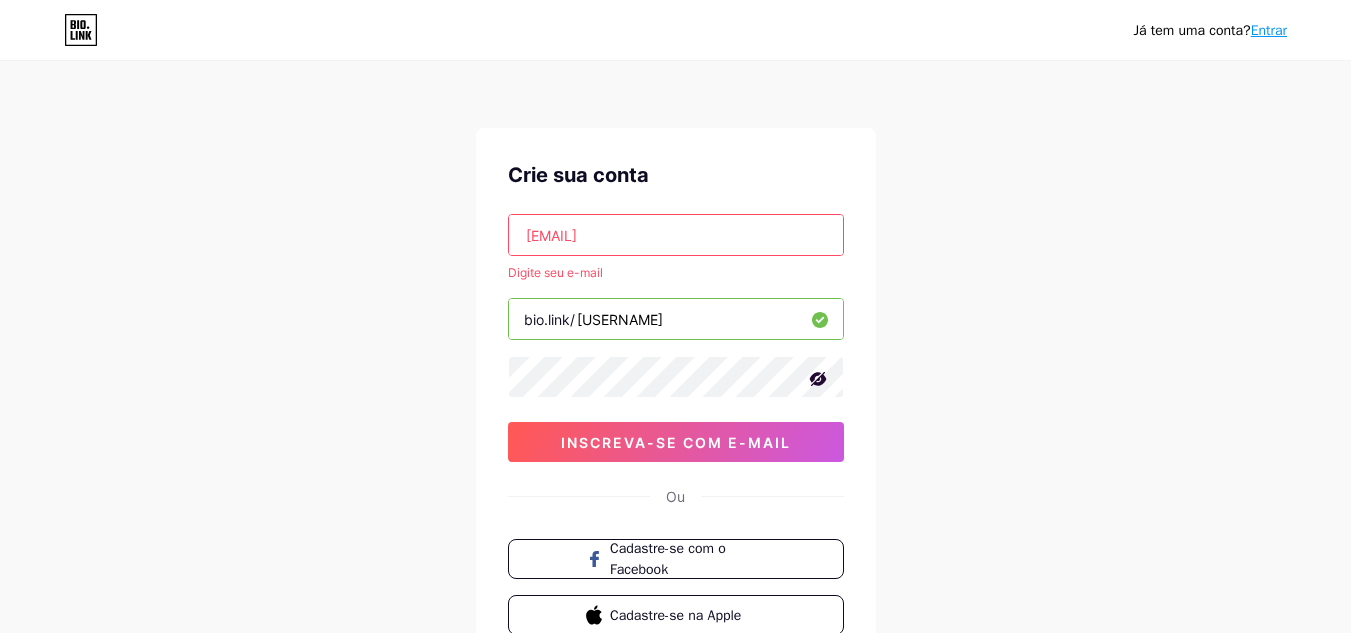 click on "Digite seu e-mail [EMAIL]   bio.link/[USERNAME]" at bounding box center (675, 395) 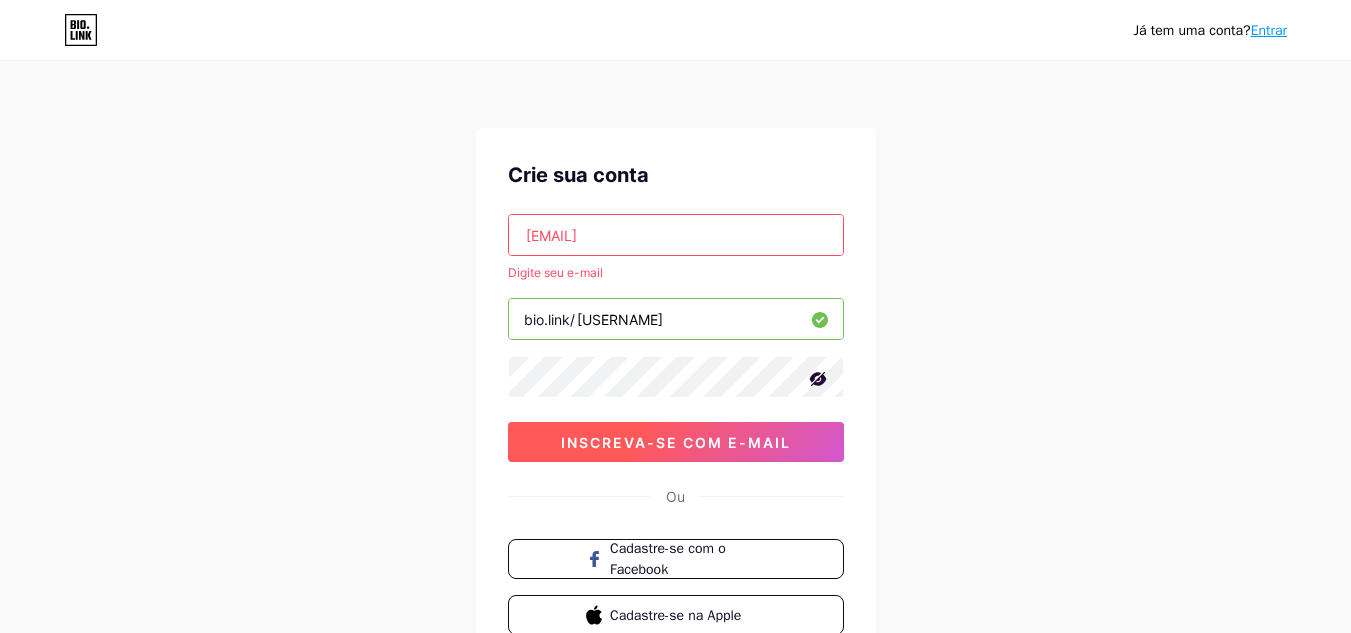 click on "inscreva-se com e-mail" at bounding box center [676, 442] 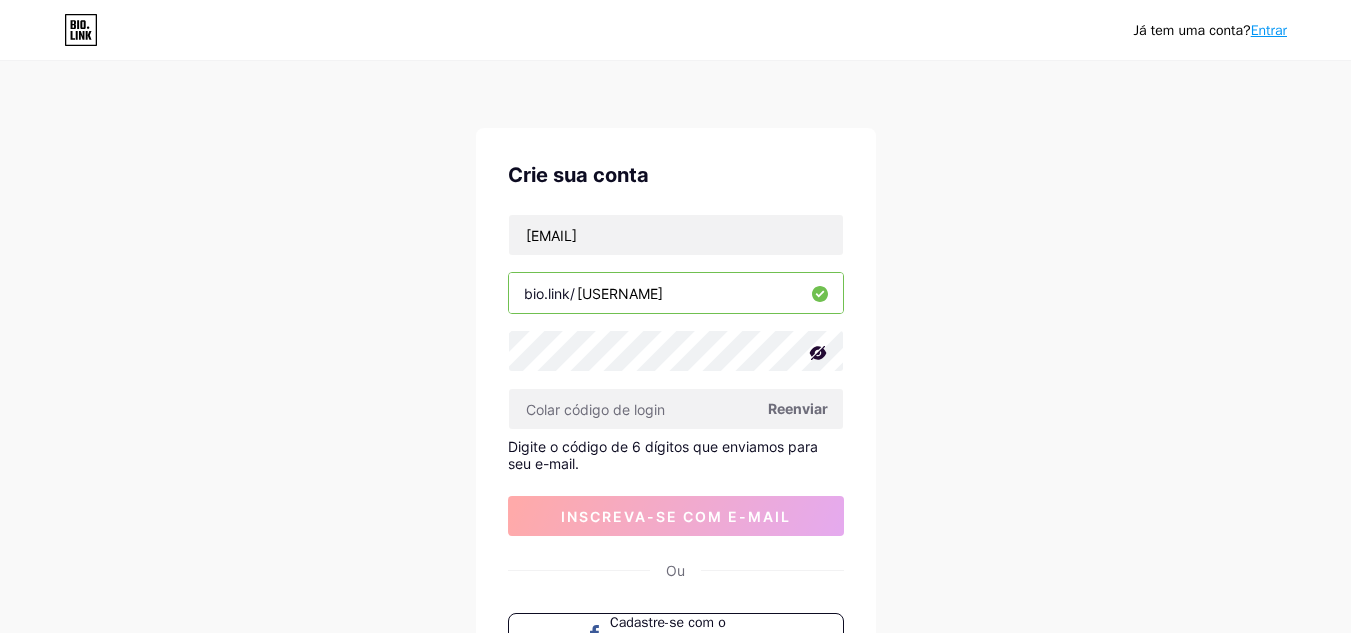 click on "Reenviar" at bounding box center (798, 408) 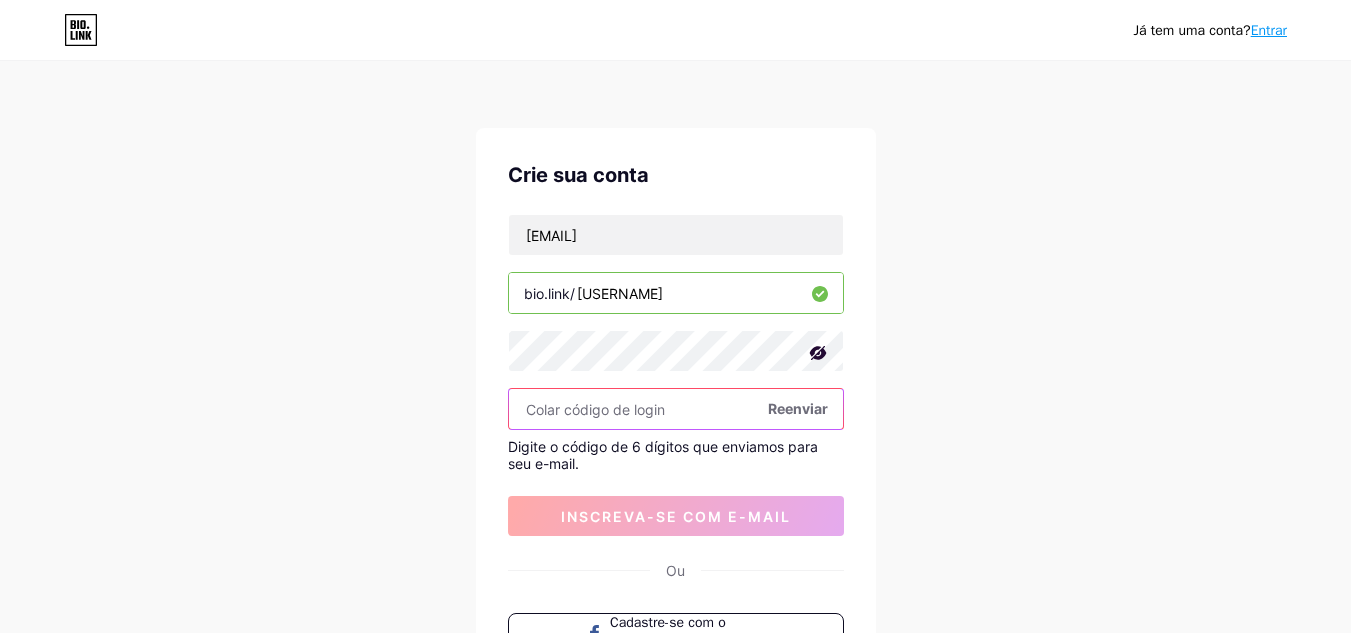 click at bounding box center [676, 409] 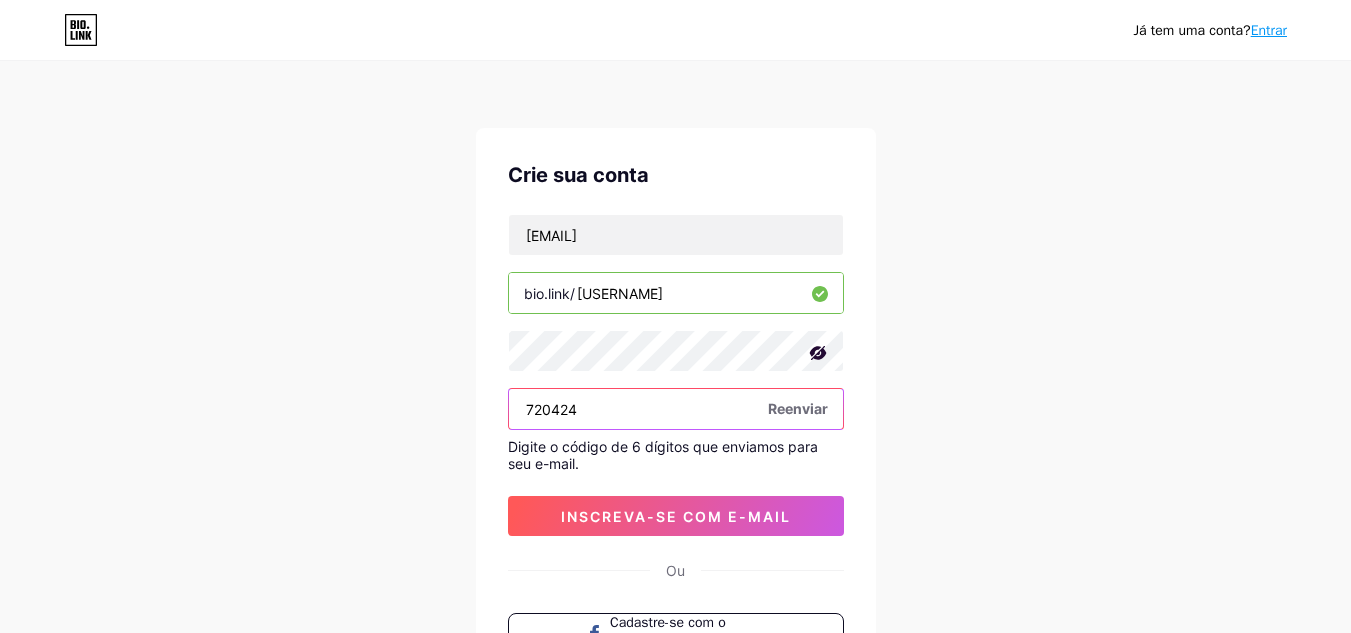 type on "720424" 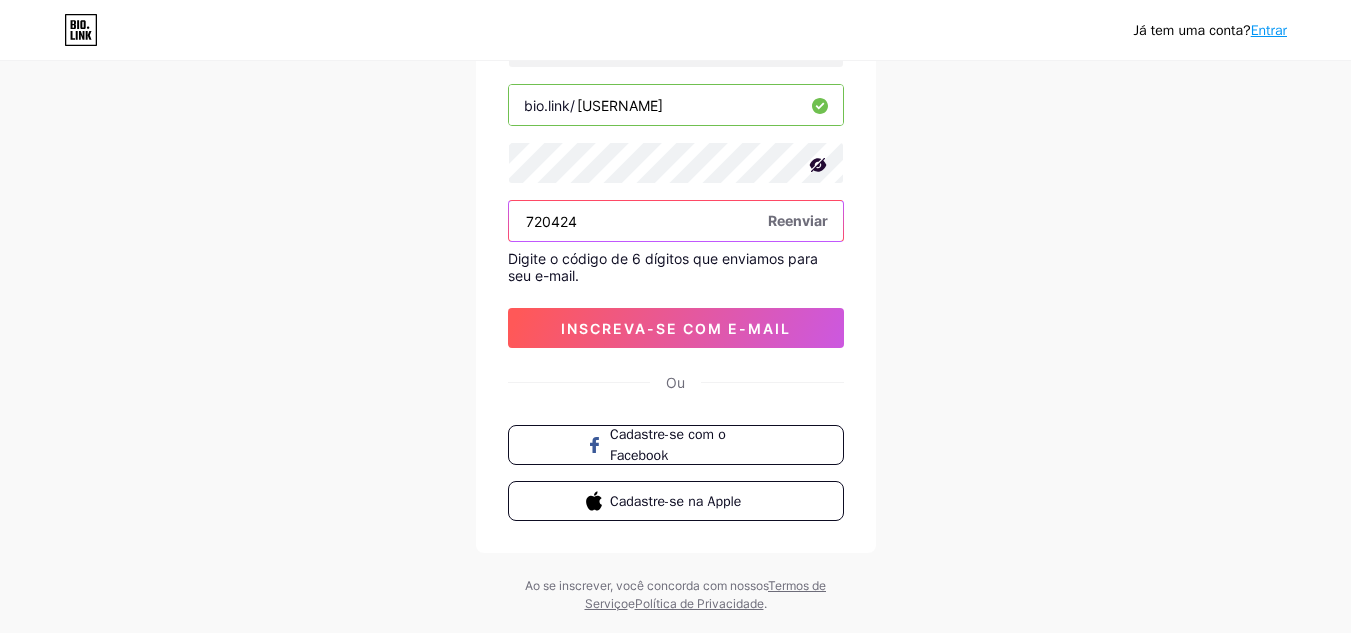 scroll, scrollTop: 200, scrollLeft: 0, axis: vertical 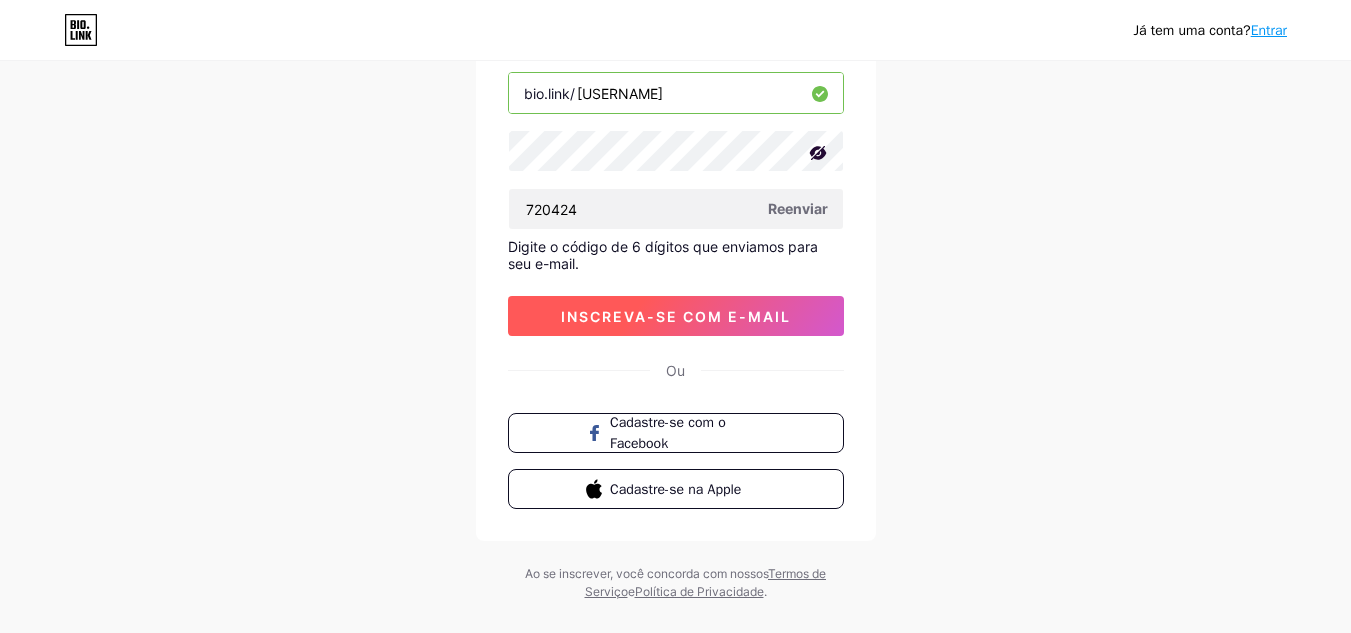 click on "inscreva-se com e-mail" at bounding box center [676, 316] 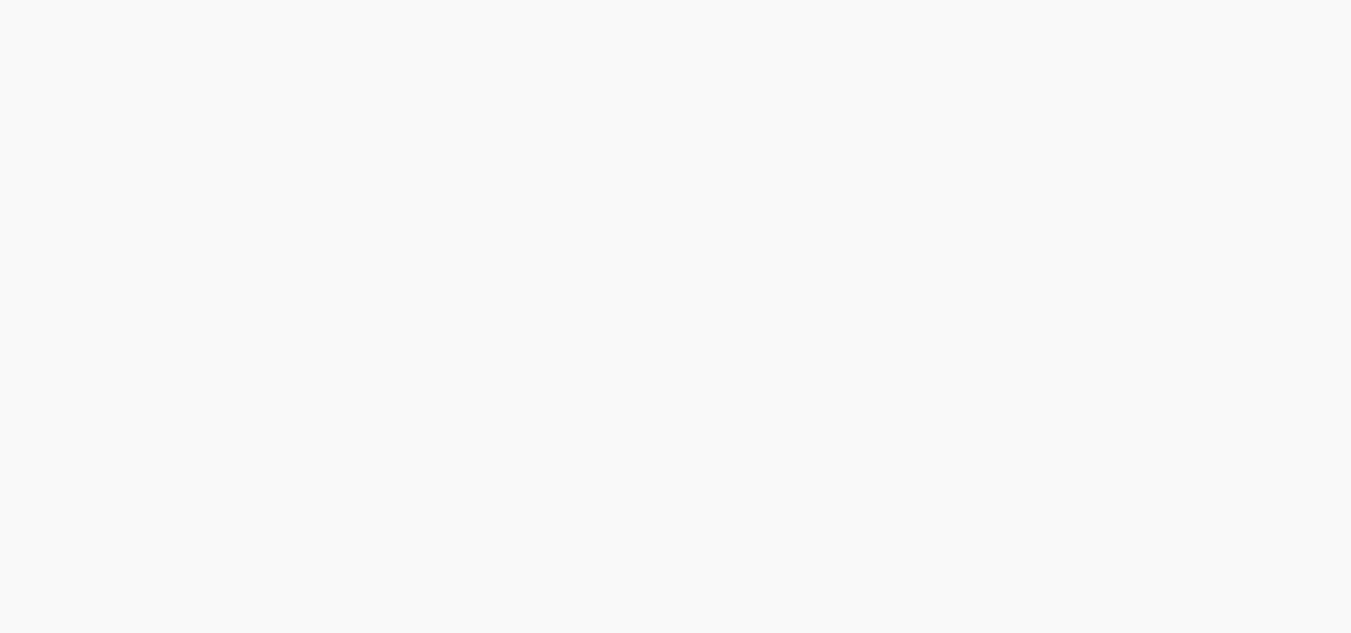 scroll, scrollTop: 0, scrollLeft: 0, axis: both 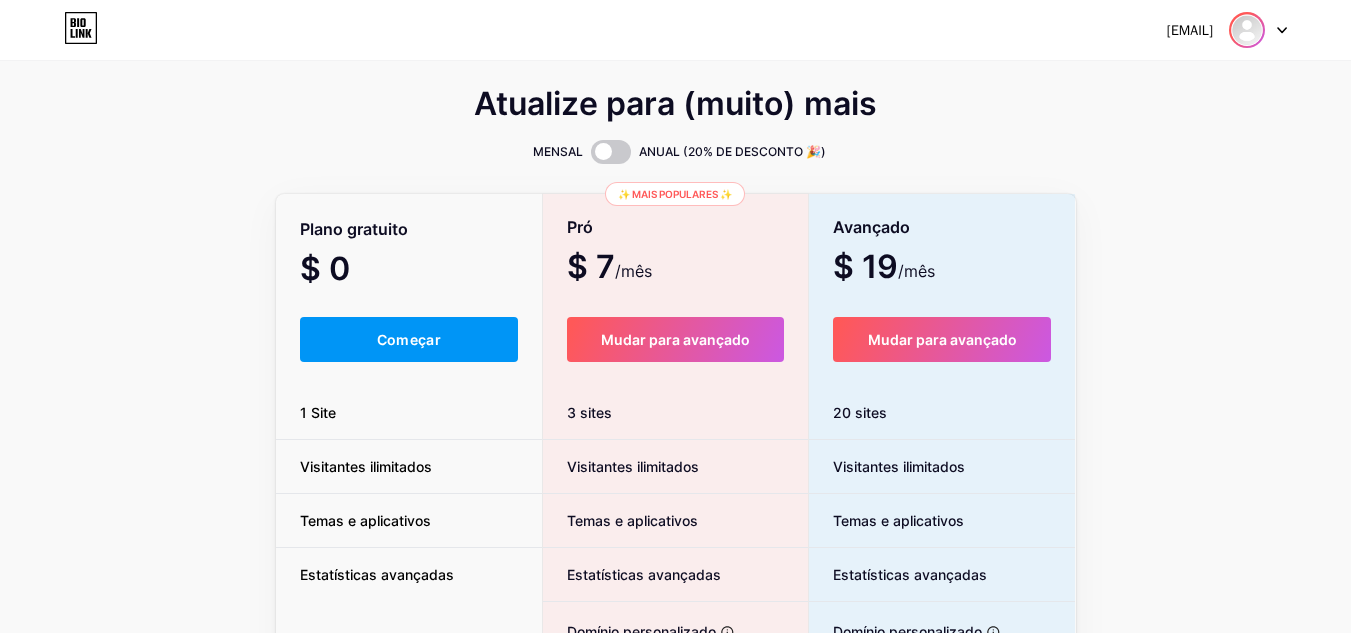 click at bounding box center (1247, 30) 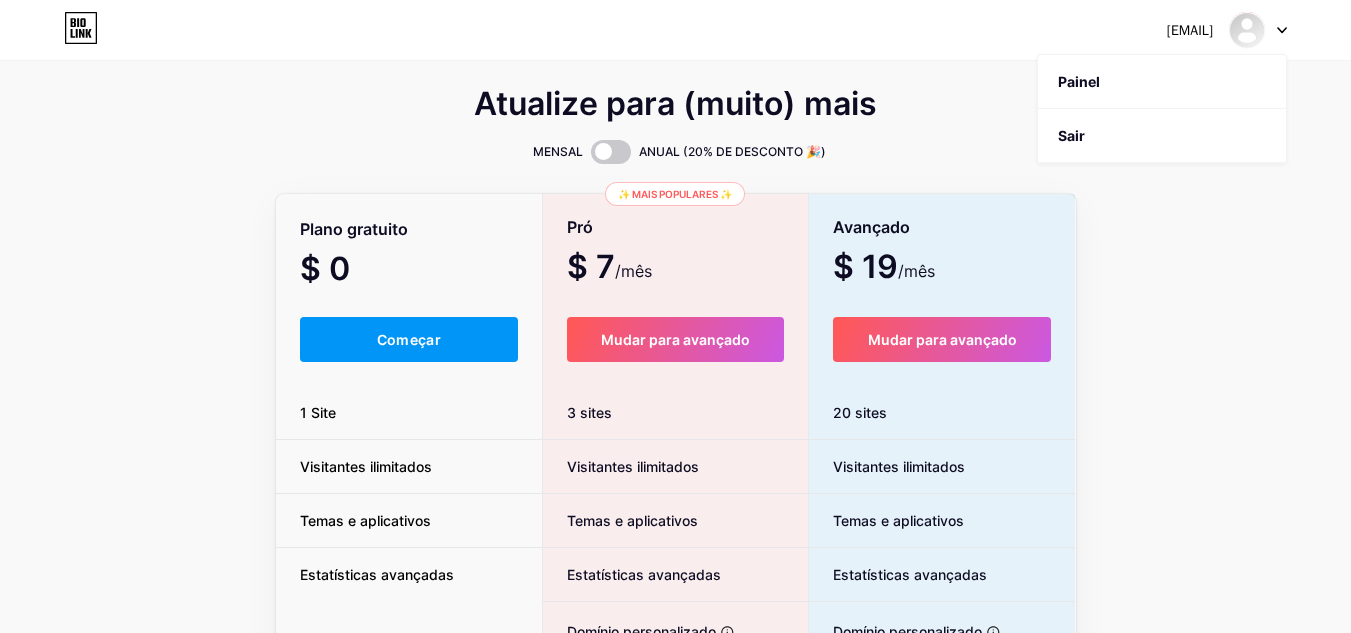 click 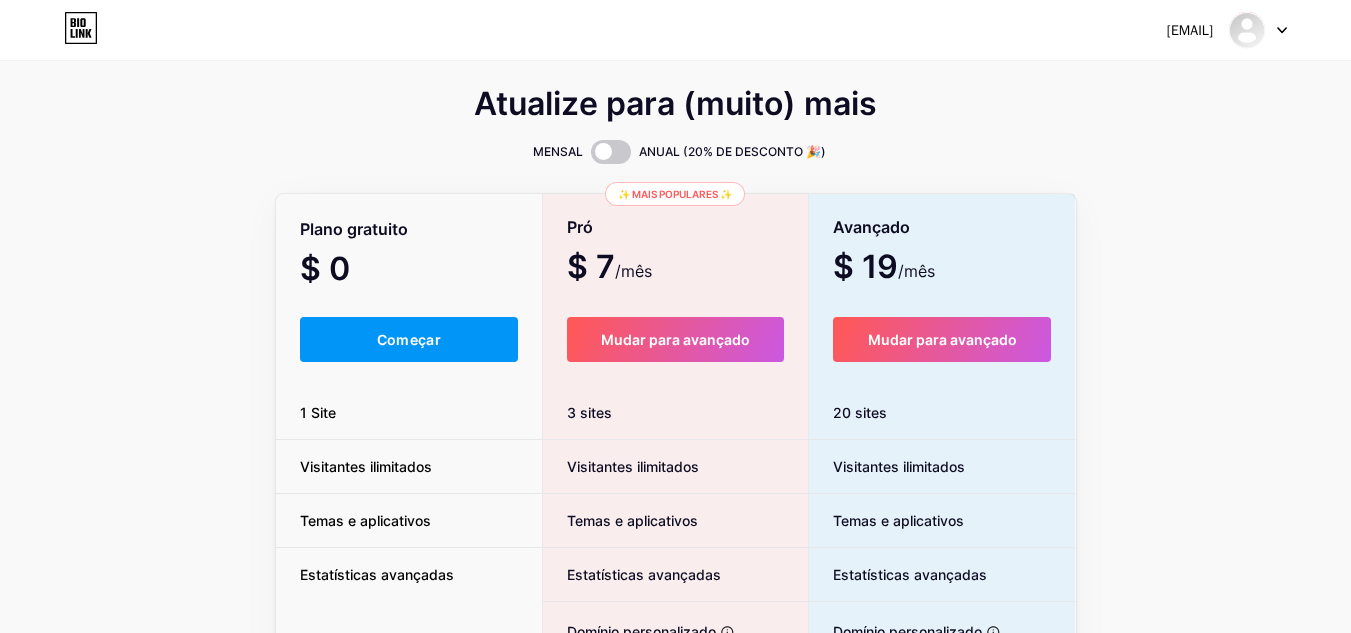 click 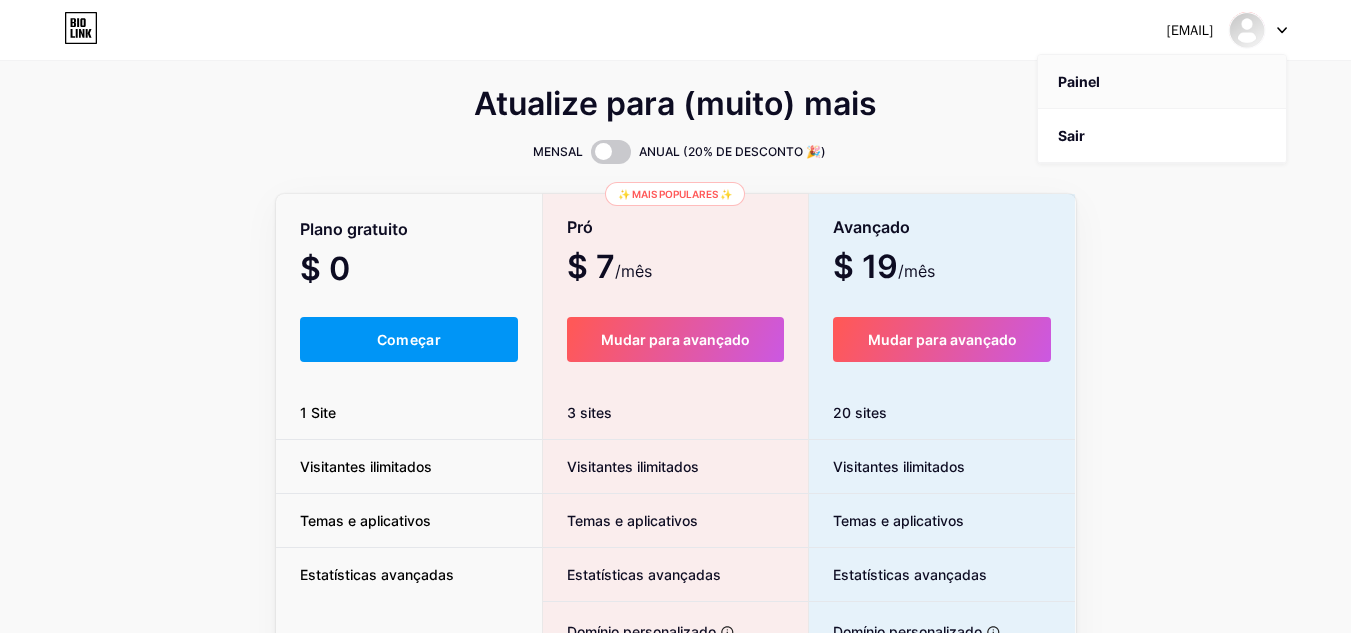 click on "Painel" at bounding box center [1162, 82] 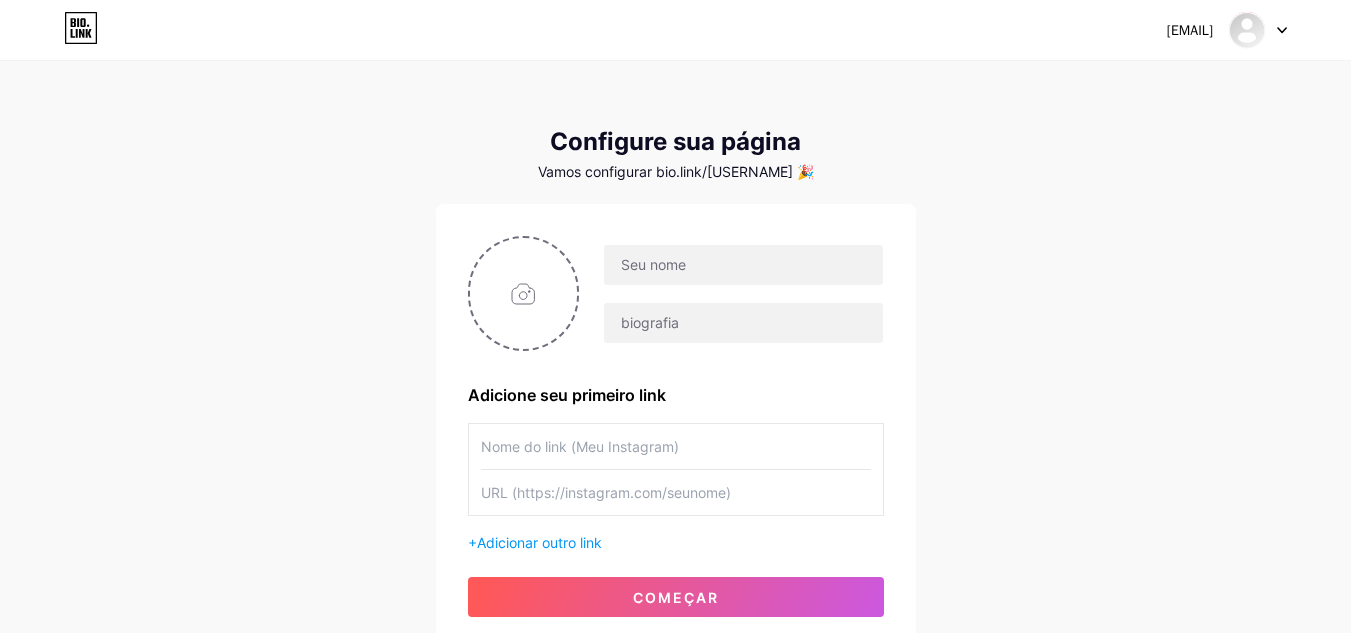 click on "Configure sua página" at bounding box center (675, 141) 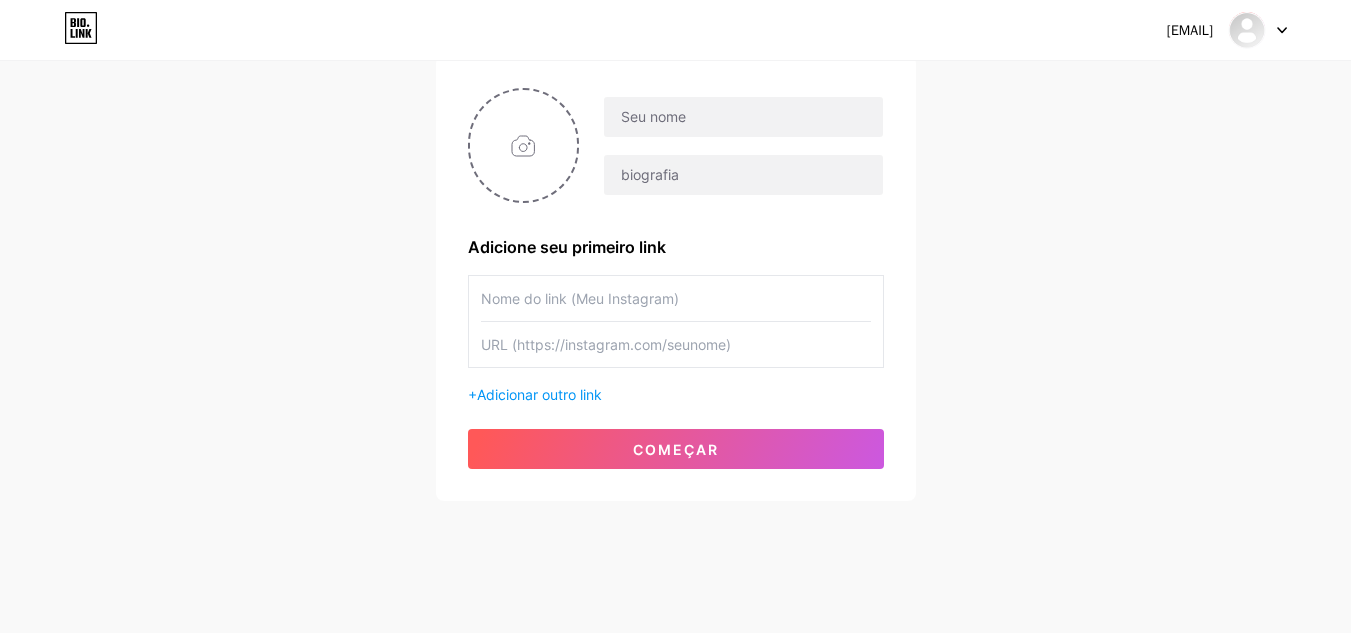 scroll, scrollTop: 160, scrollLeft: 0, axis: vertical 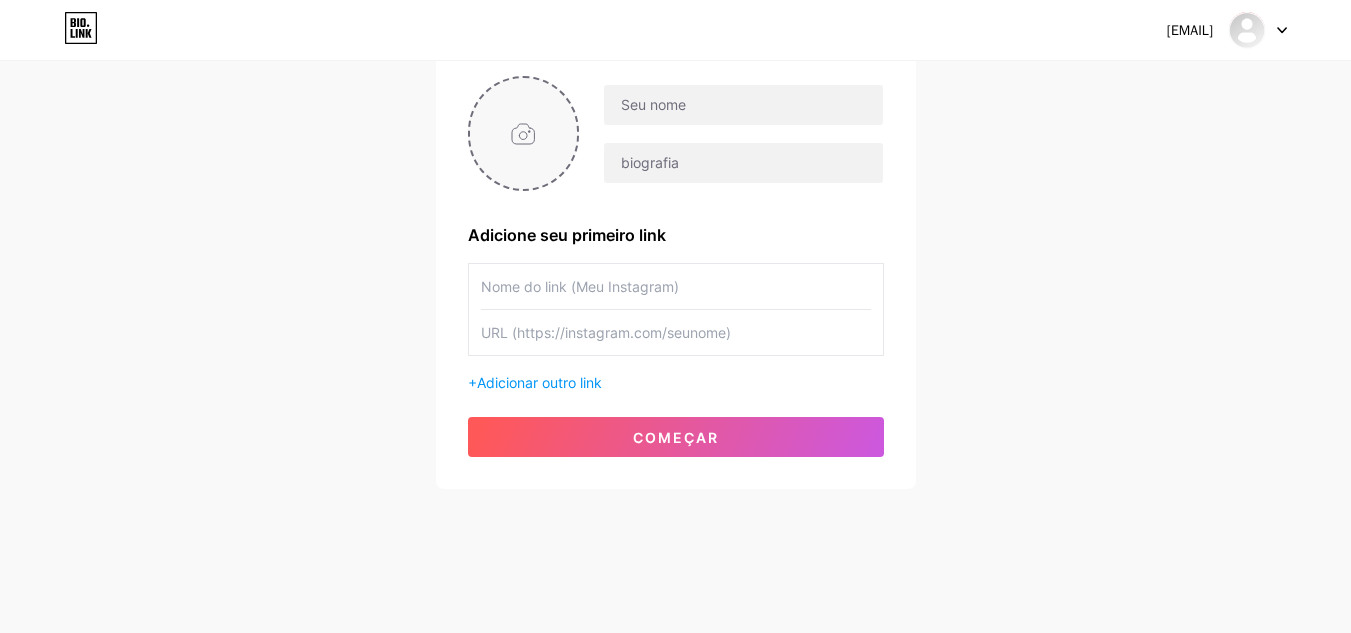 click at bounding box center (524, 133) 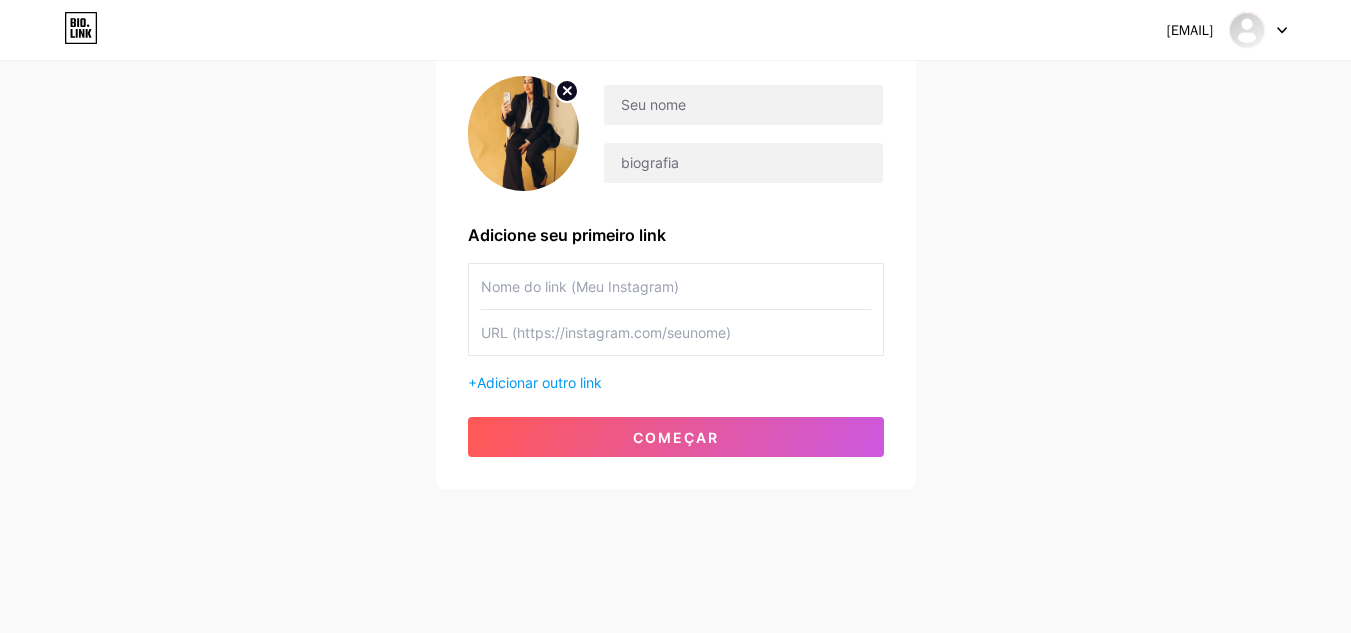 click at bounding box center [524, 133] 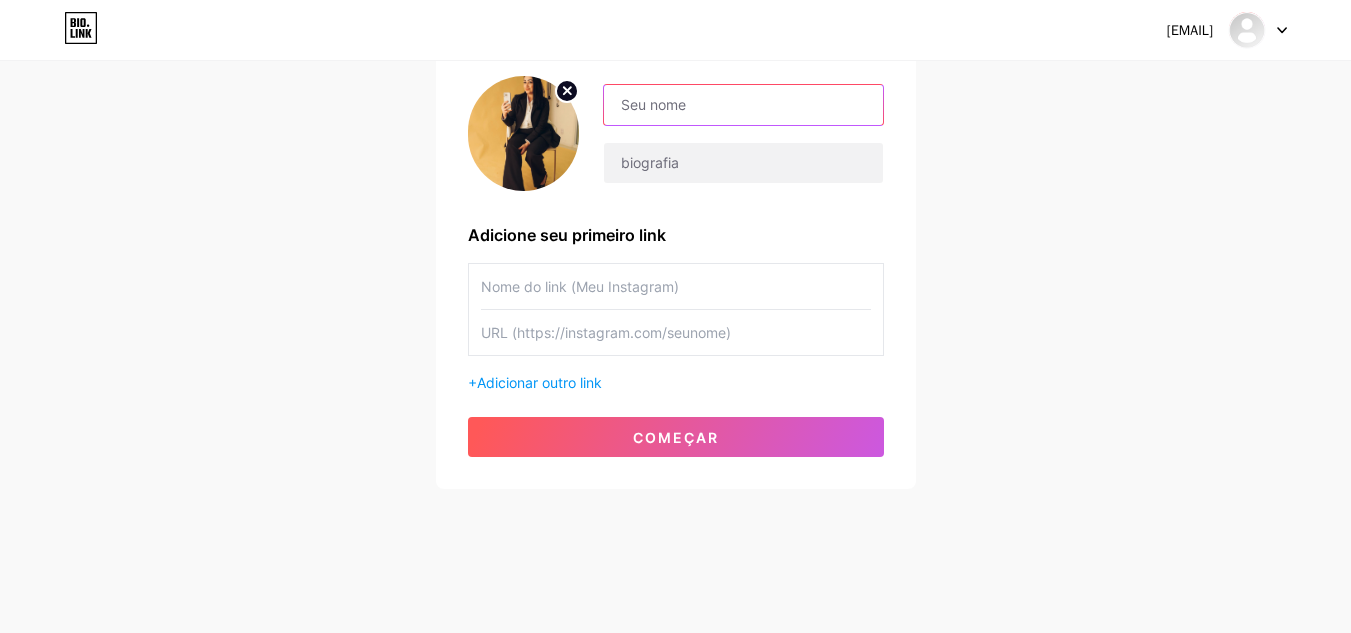 click at bounding box center [743, 105] 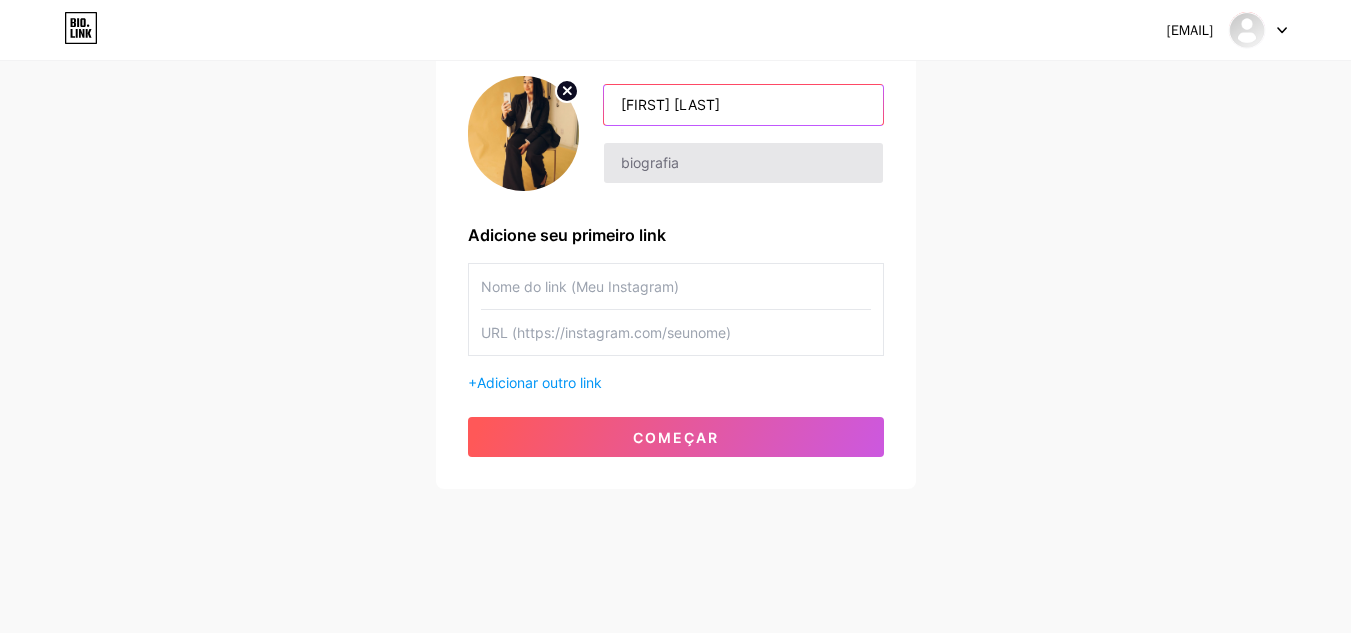 type on "[FIRST] [LAST]" 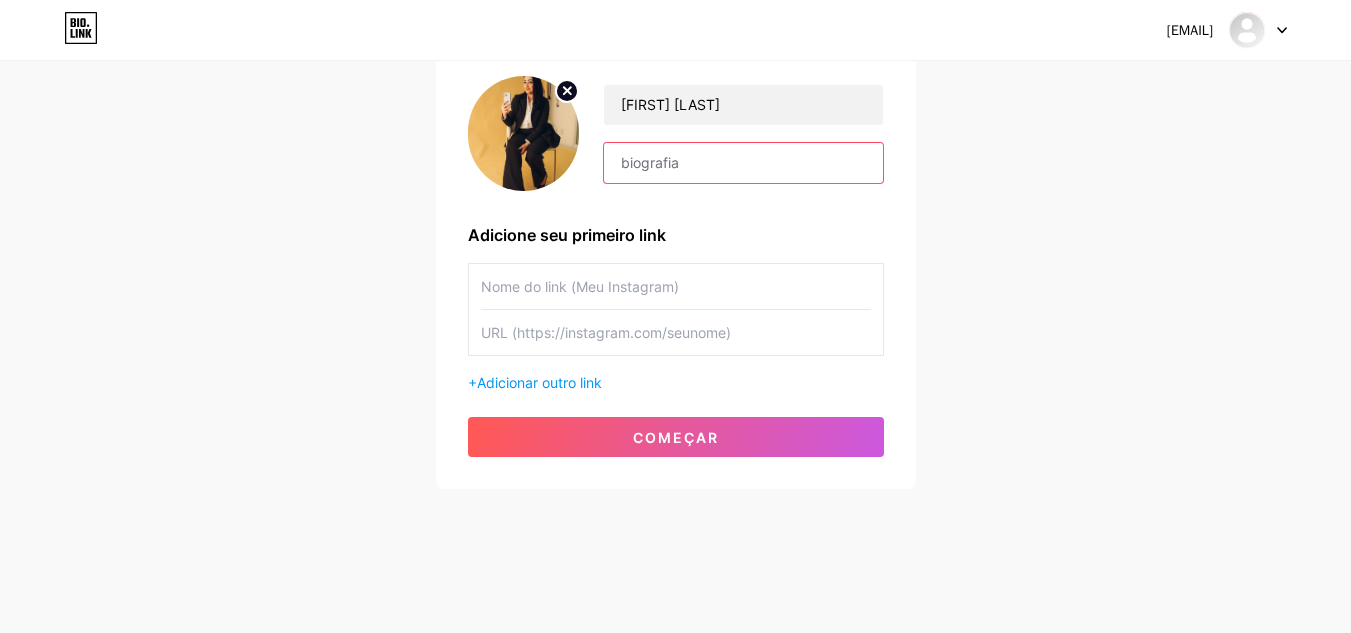 click at bounding box center [743, 163] 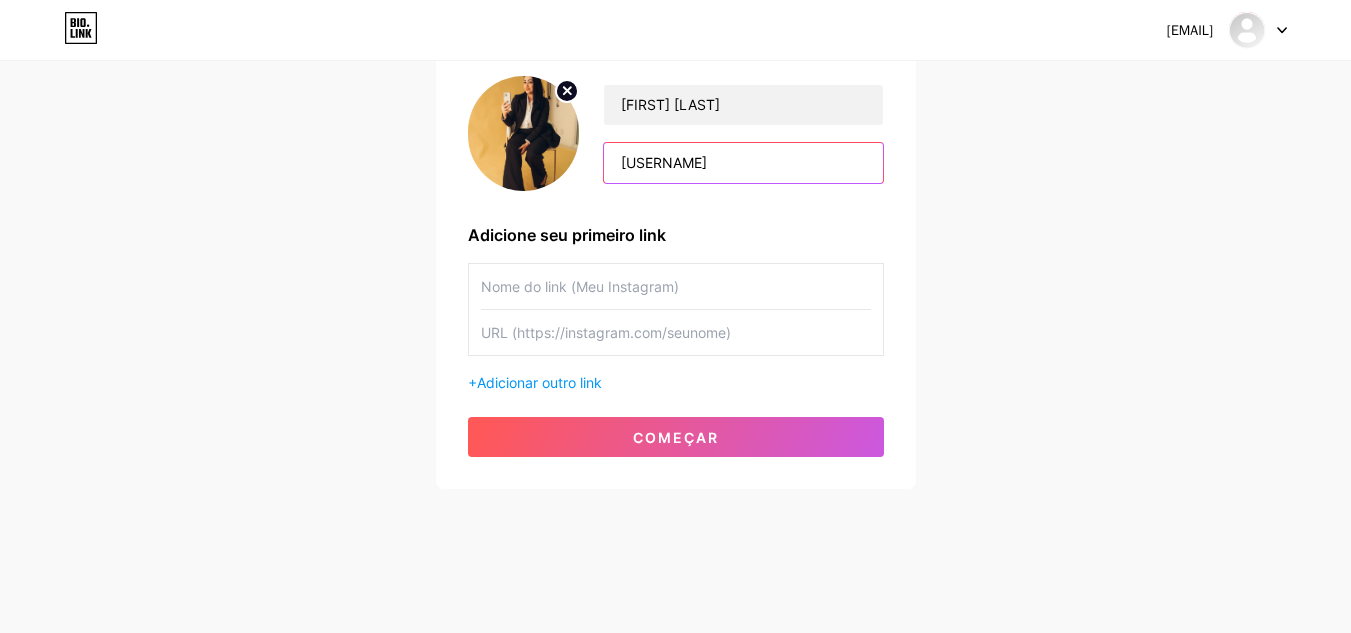 type on "[USERNAME]" 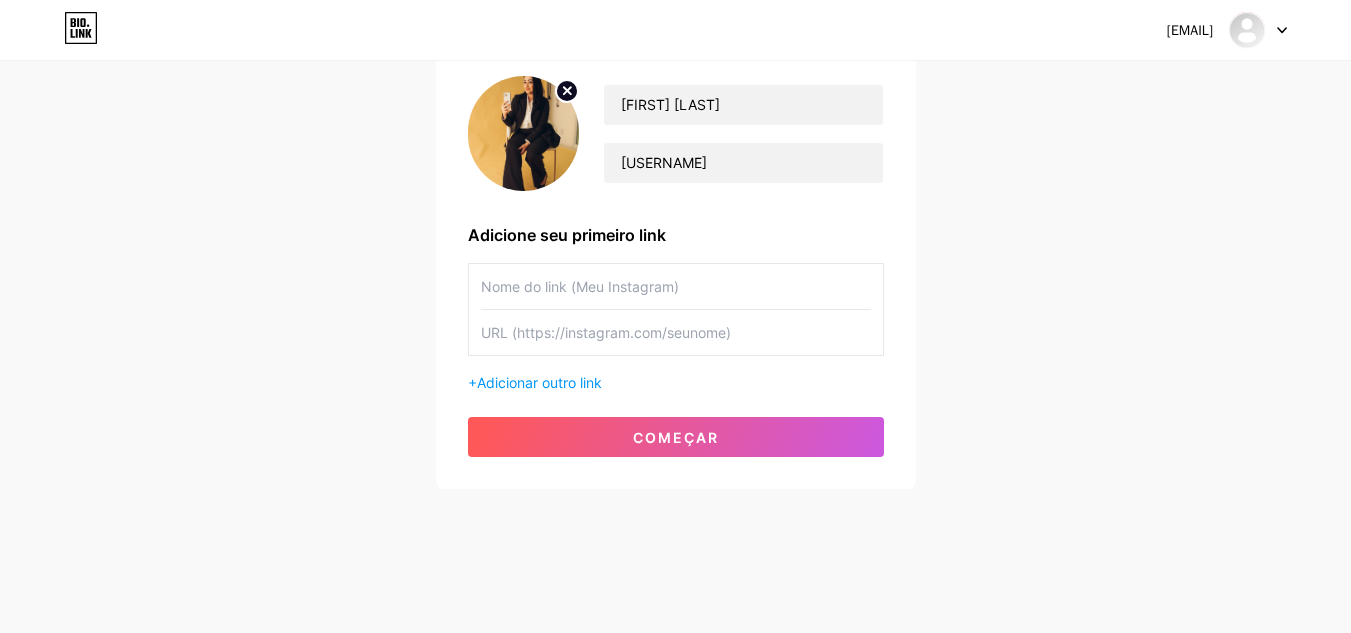 click at bounding box center (676, 286) 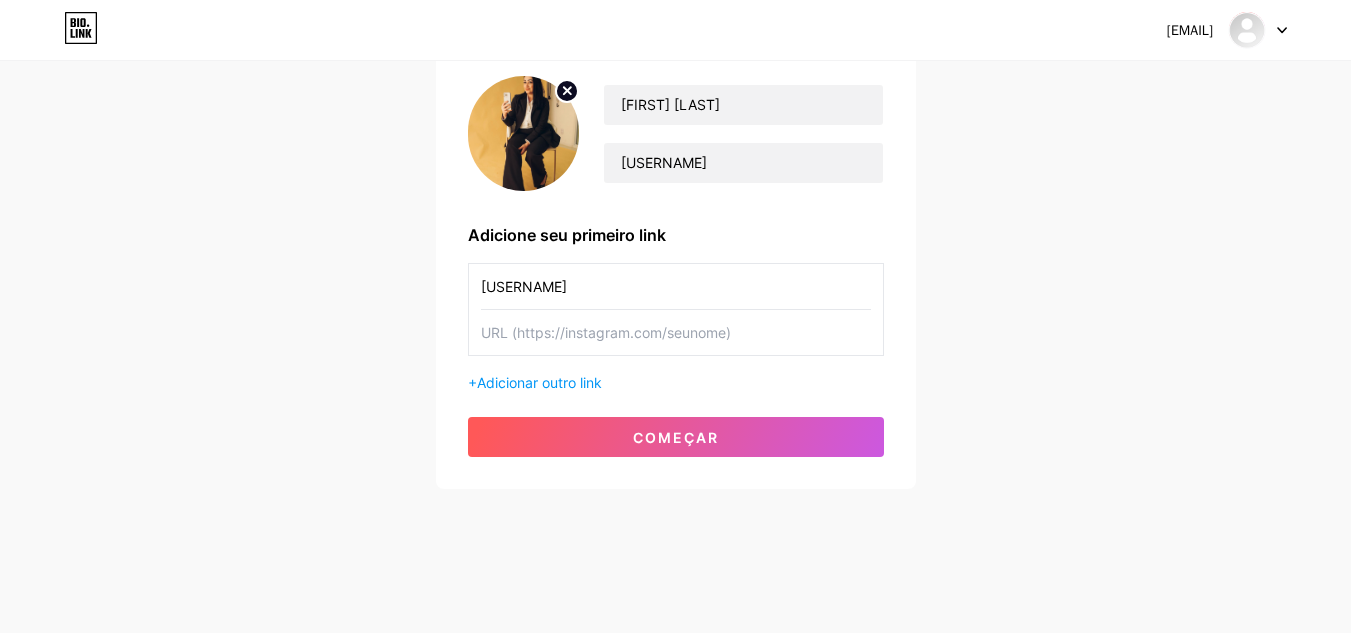 type on "[USERNAME]" 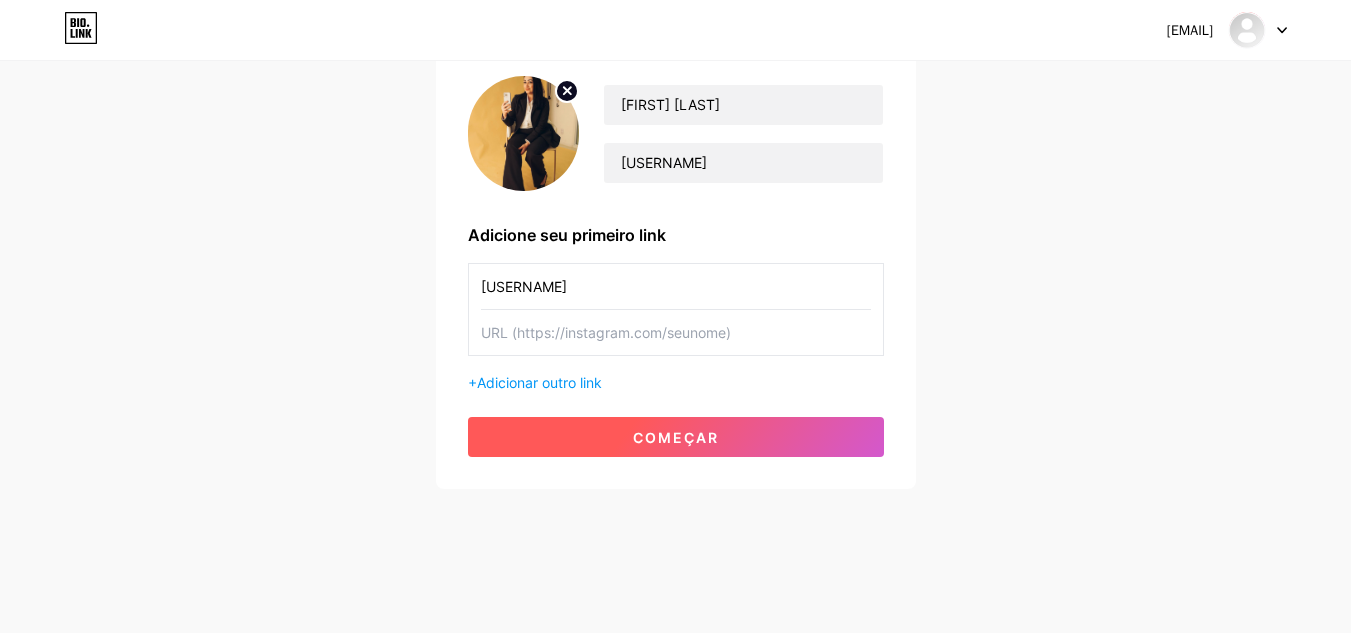 click on "começar" at bounding box center (676, 437) 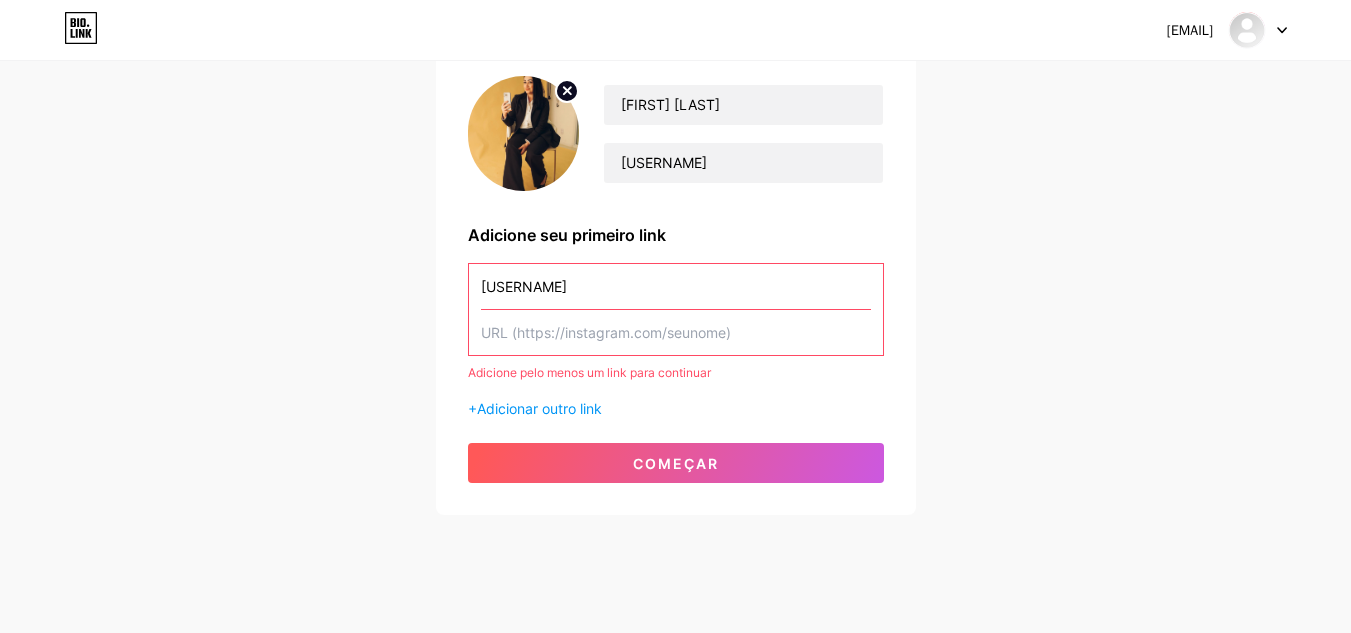 click at bounding box center (676, 332) 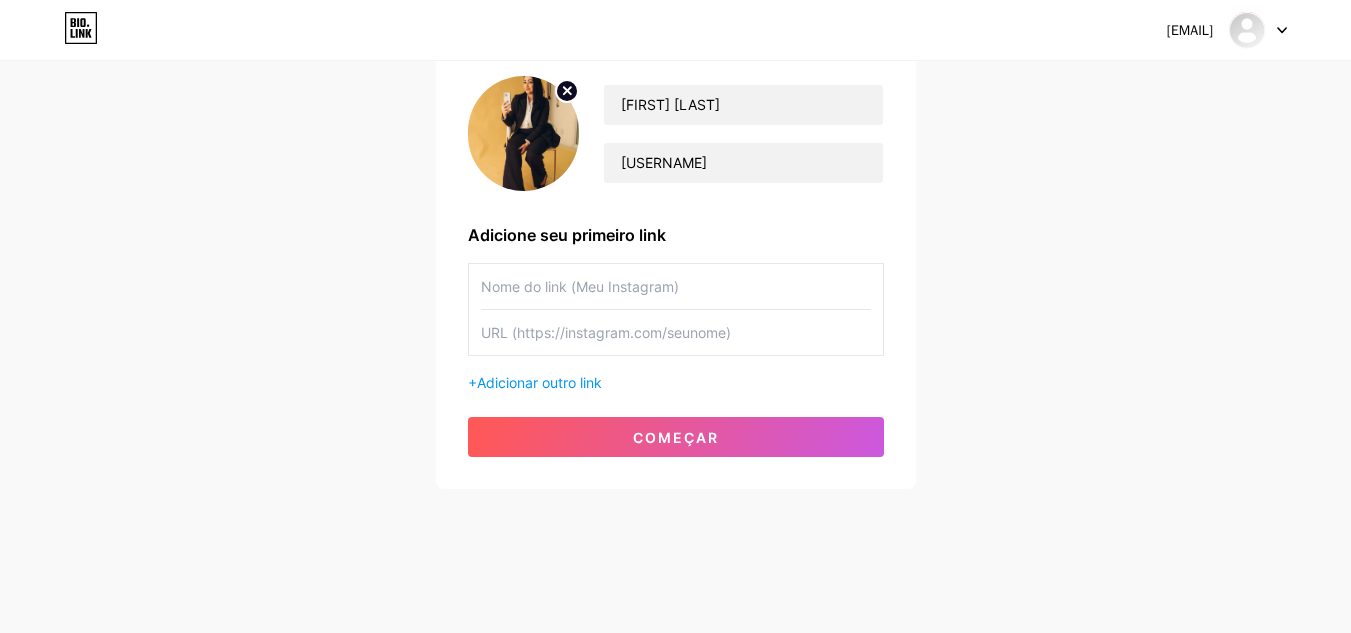 click at bounding box center (676, 286) 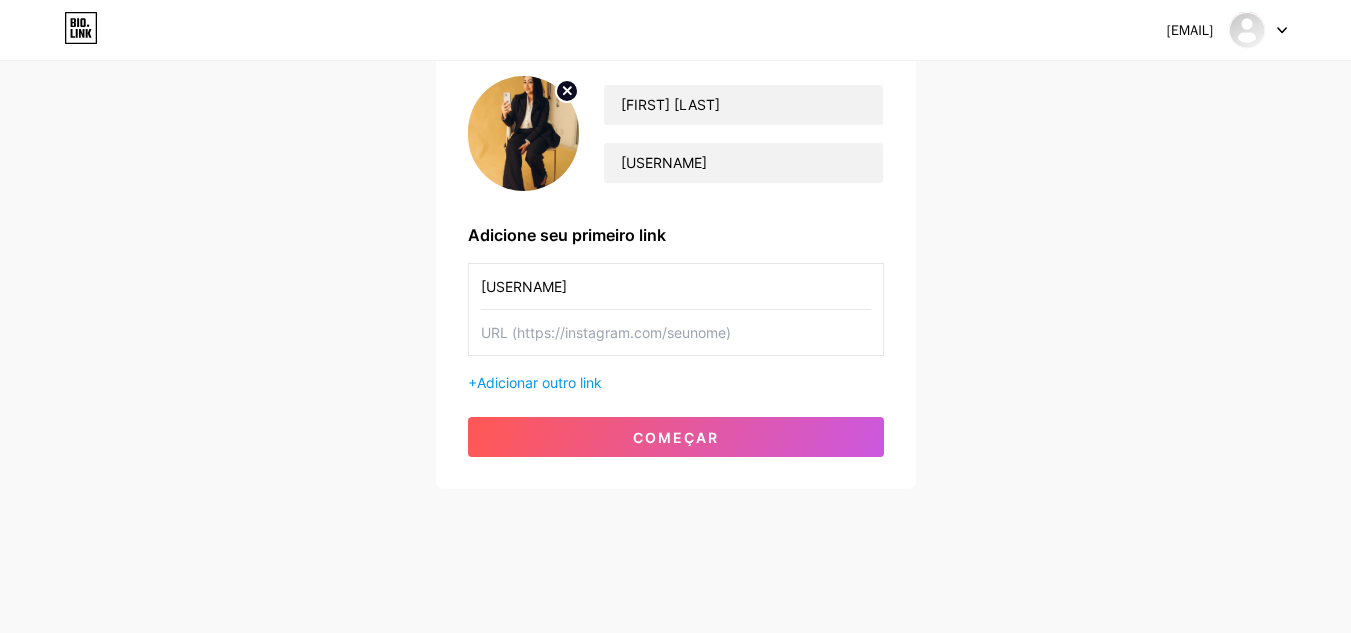 type on "[USERNAME]" 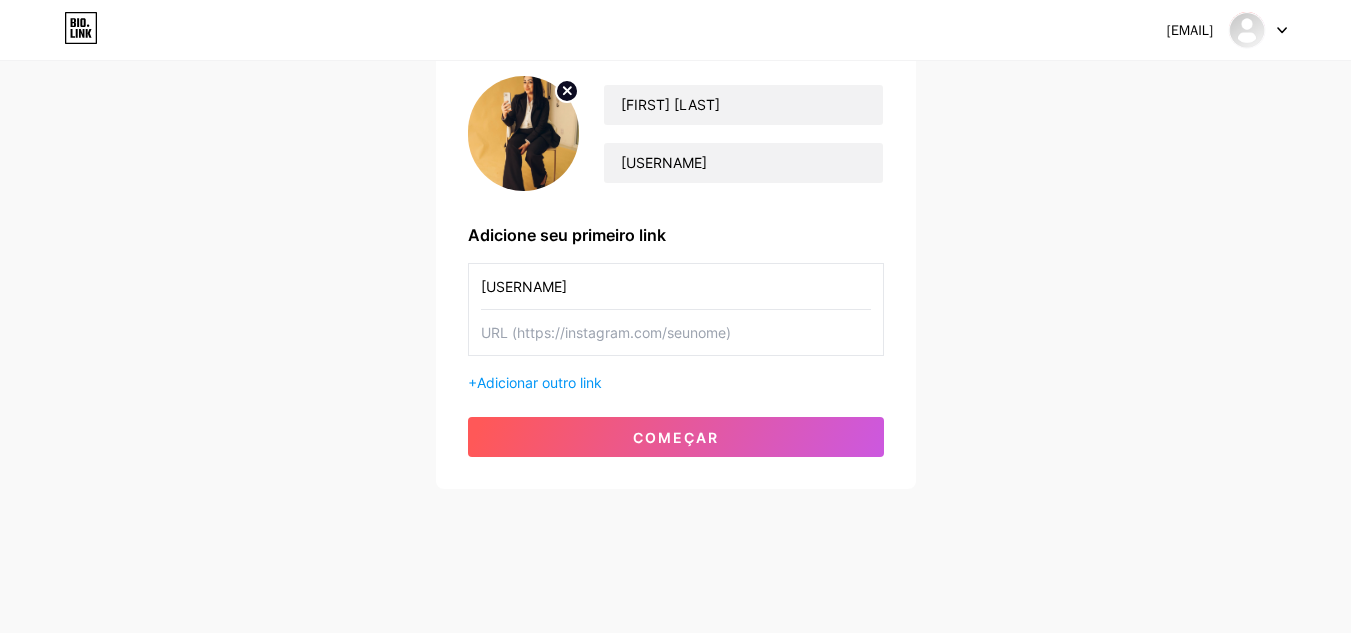 click at bounding box center [676, 332] 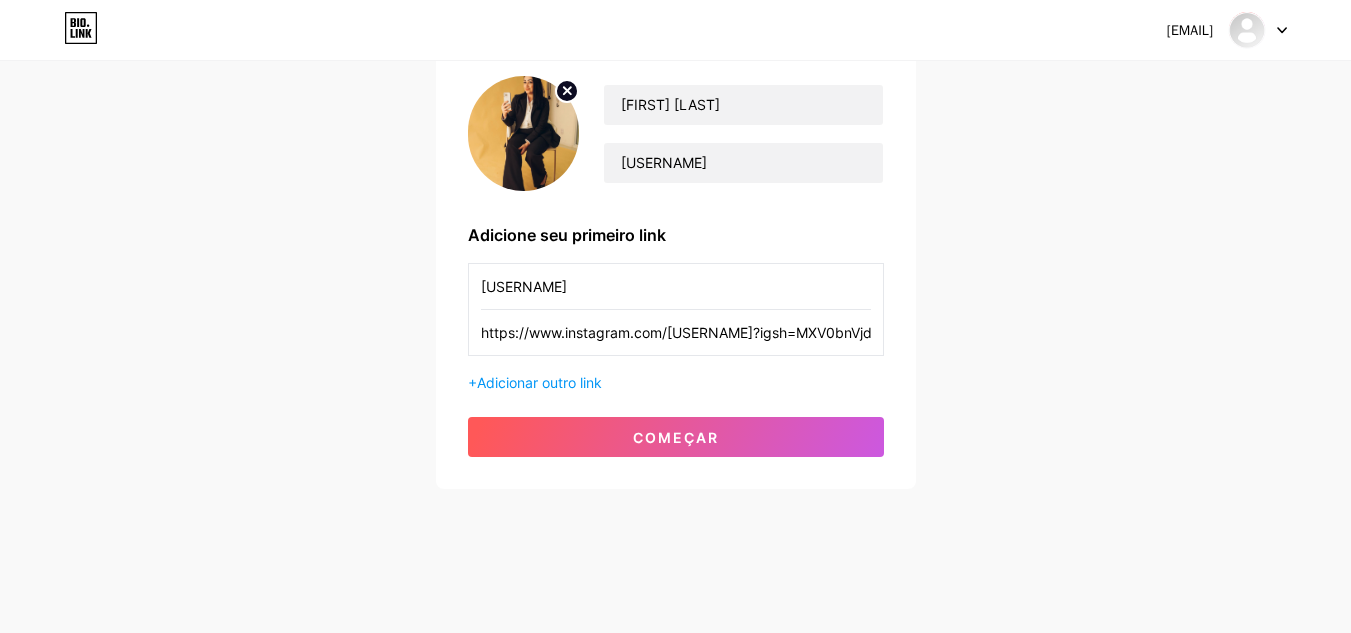 scroll, scrollTop: 0, scrollLeft: 190, axis: horizontal 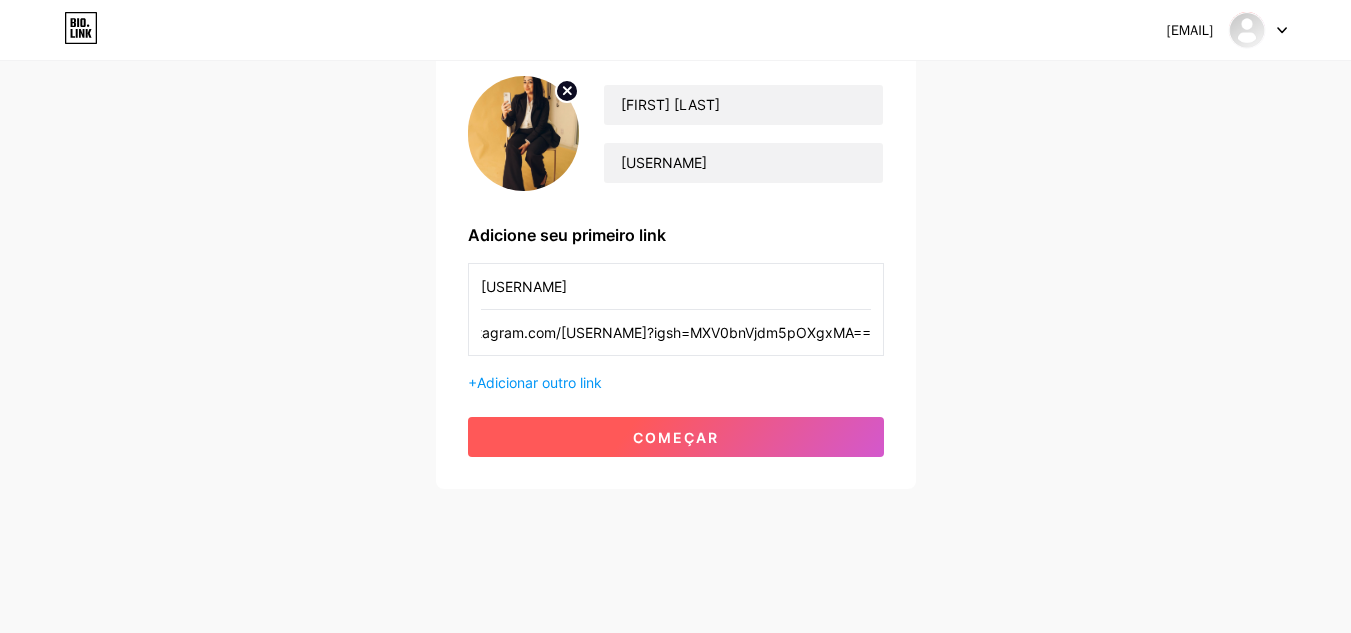 type on "https://www.instagram.com/[USERNAME]?igsh=MXV0bnVjdm5pOXgxMA==" 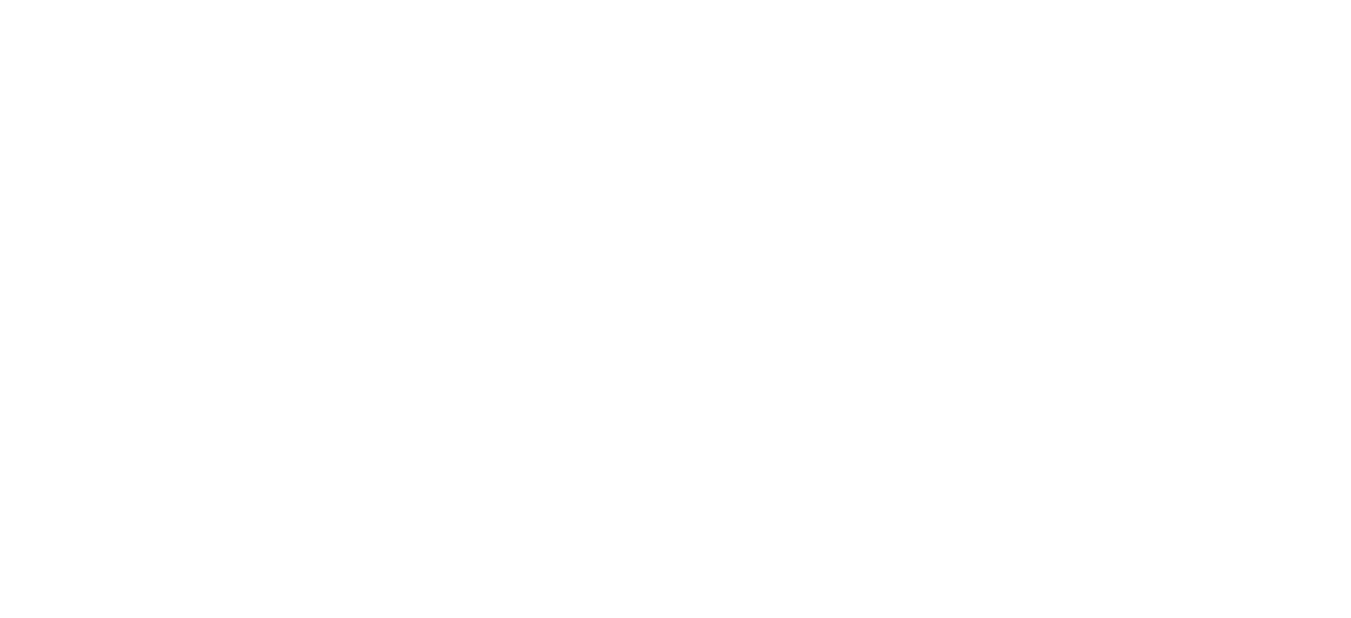 scroll, scrollTop: 0, scrollLeft: 0, axis: both 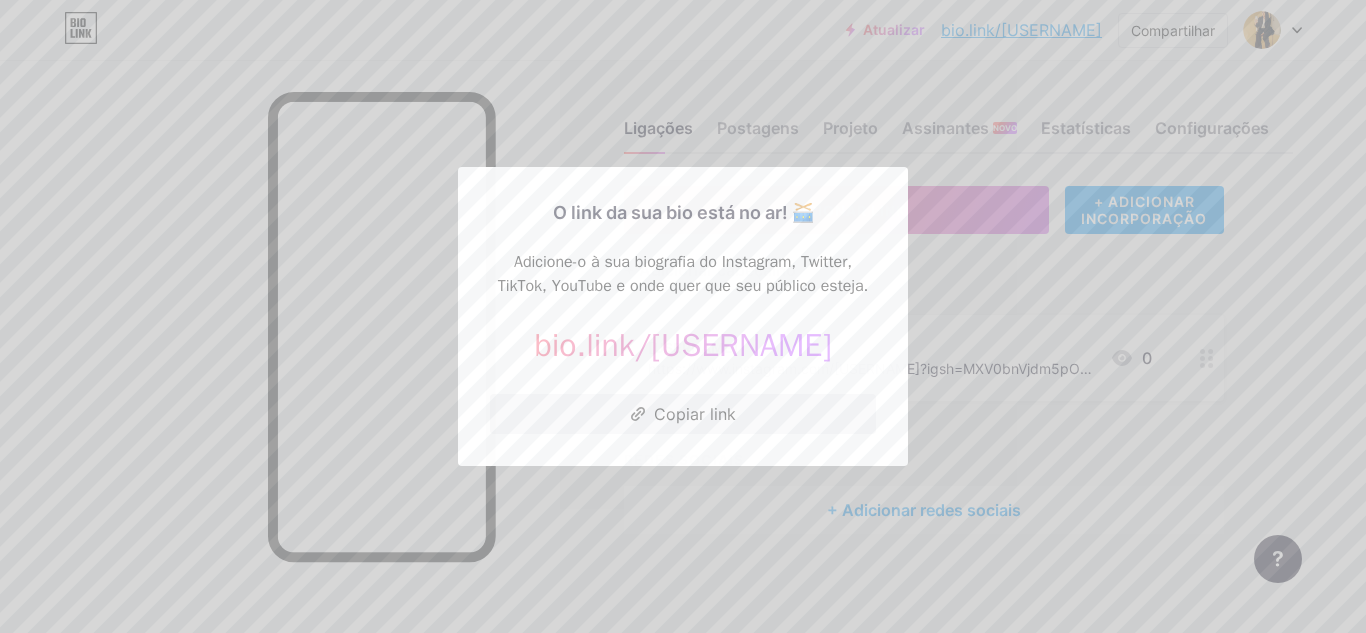 click at bounding box center [683, 316] 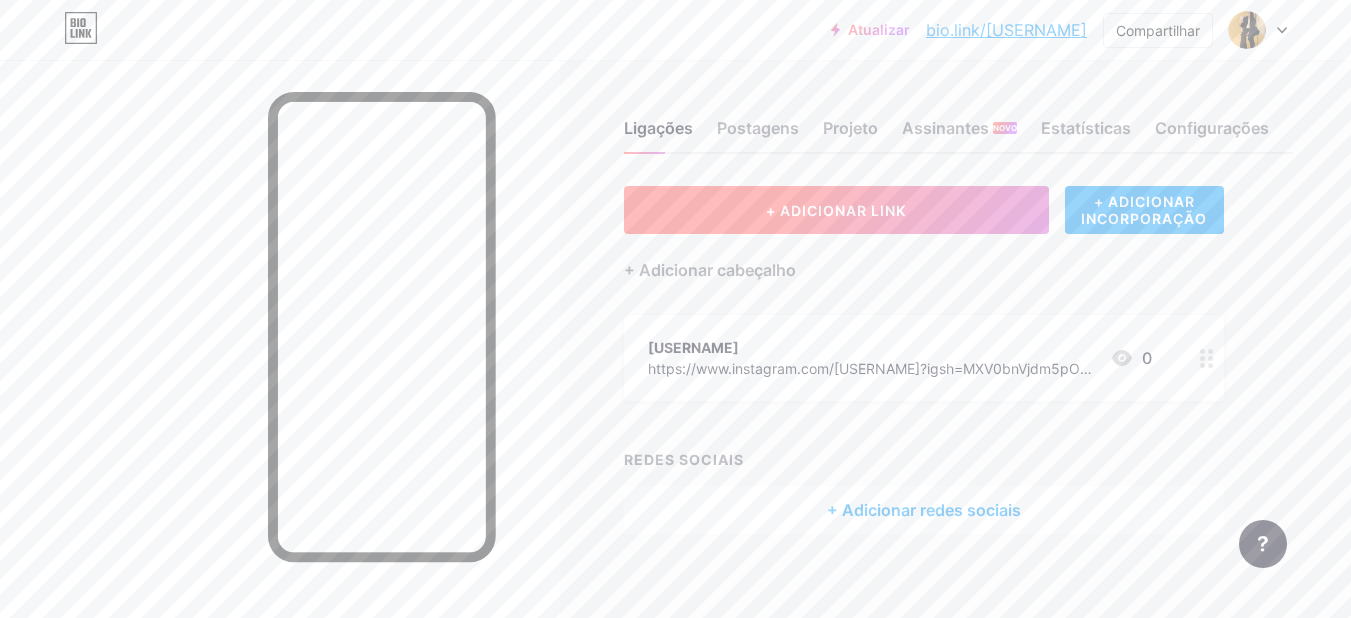 click on "+ ADICIONAR LINK" at bounding box center (836, 210) 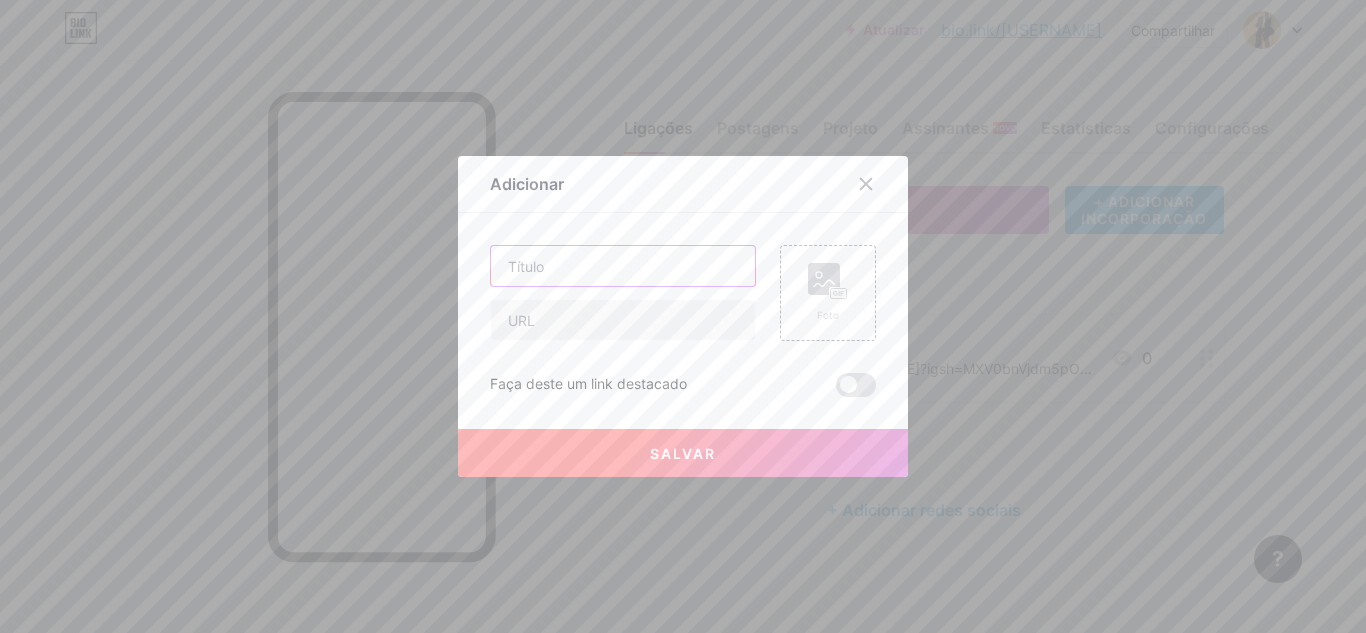 click at bounding box center [623, 266] 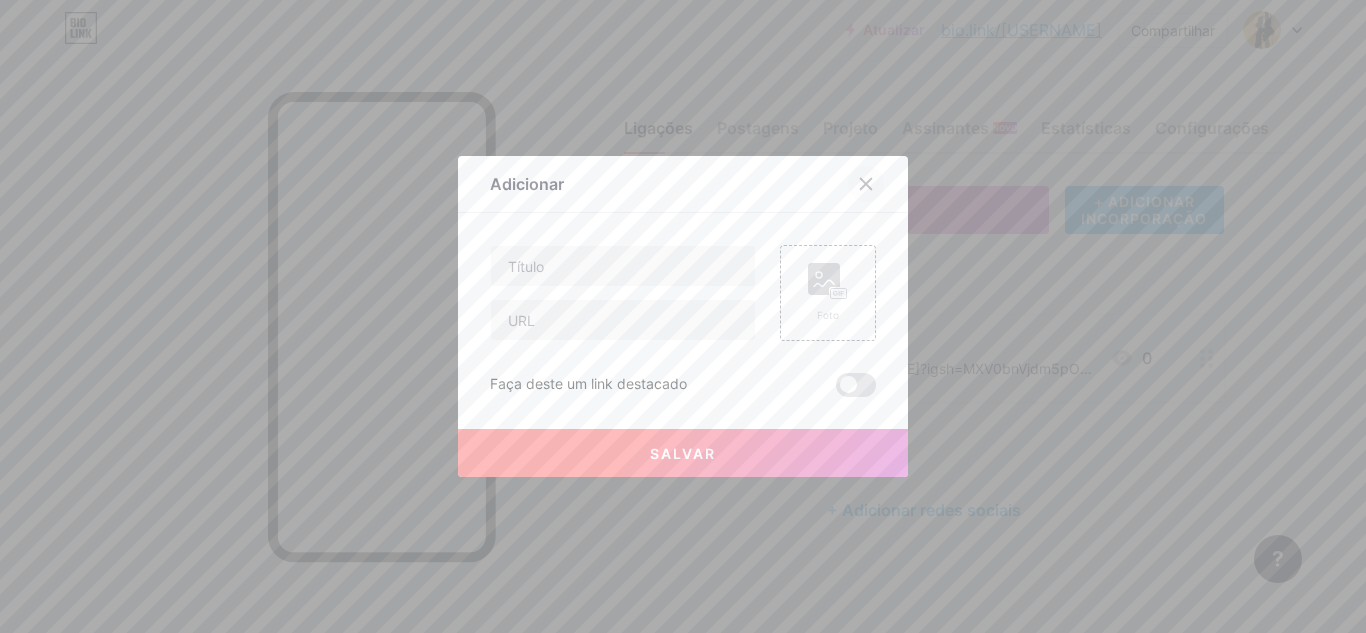 click at bounding box center (866, 184) 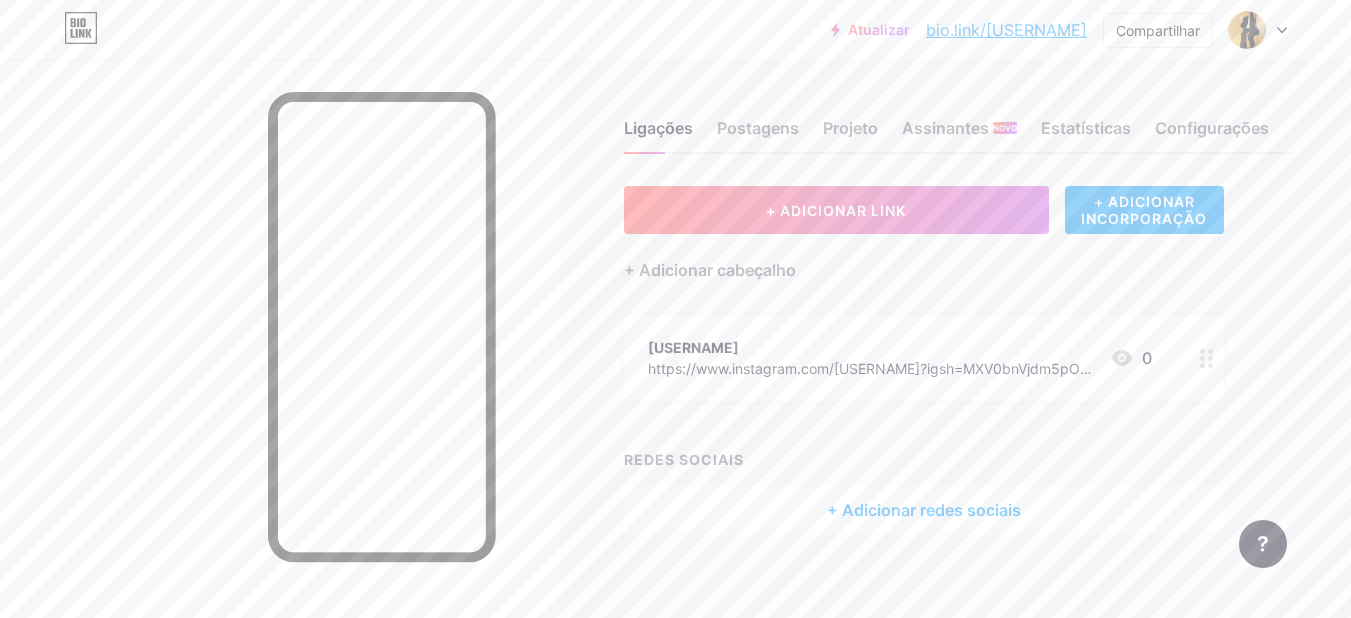click on "+ Adicionar cabeçalho" at bounding box center [924, 258] 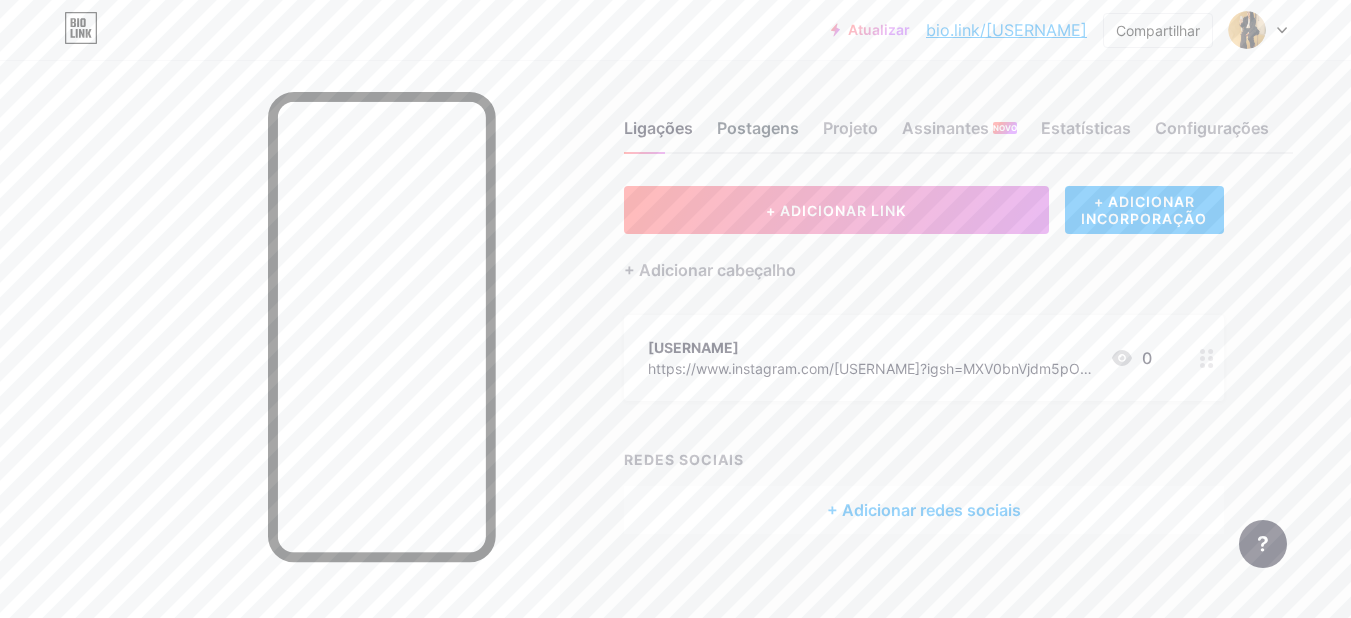 click on "Postagens" at bounding box center (758, 128) 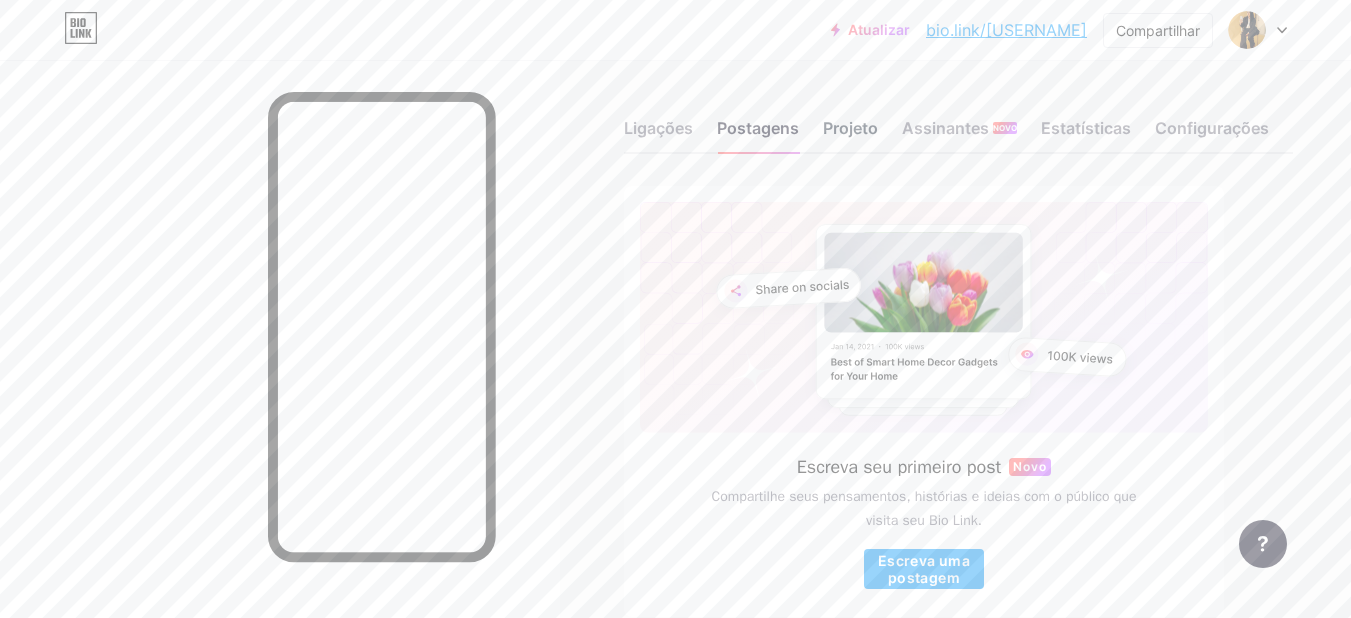 click on "Projeto" at bounding box center (850, 128) 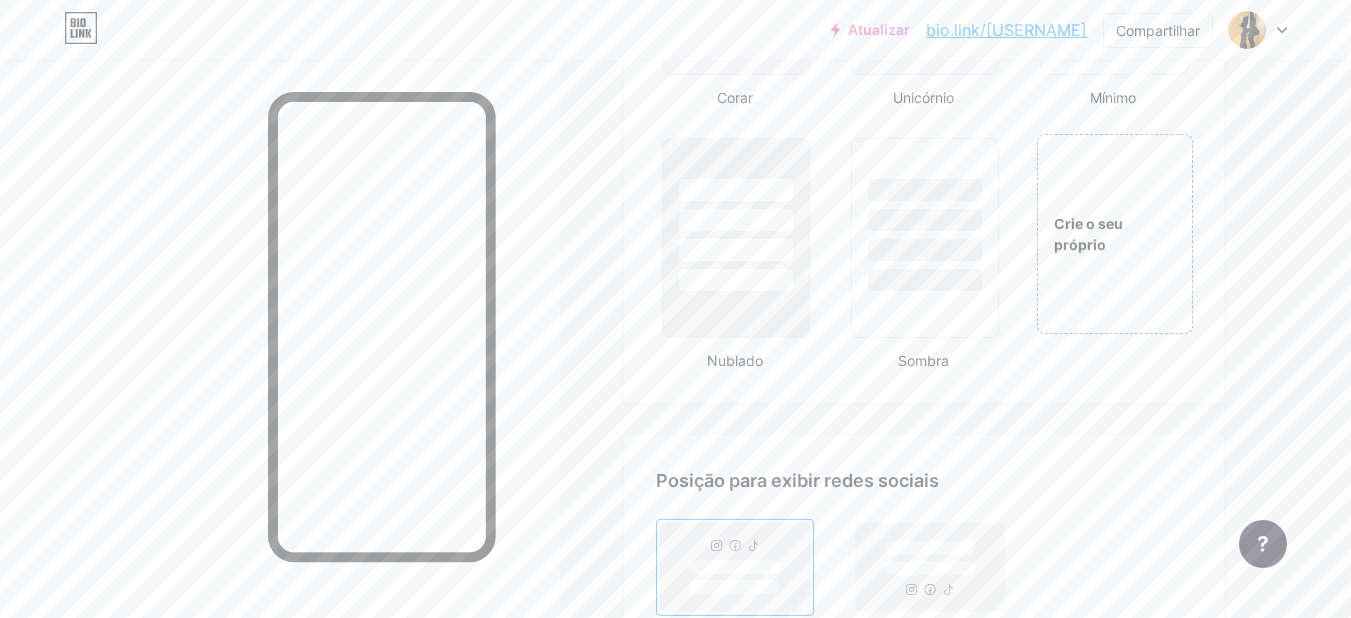 scroll, scrollTop: 2400, scrollLeft: 0, axis: vertical 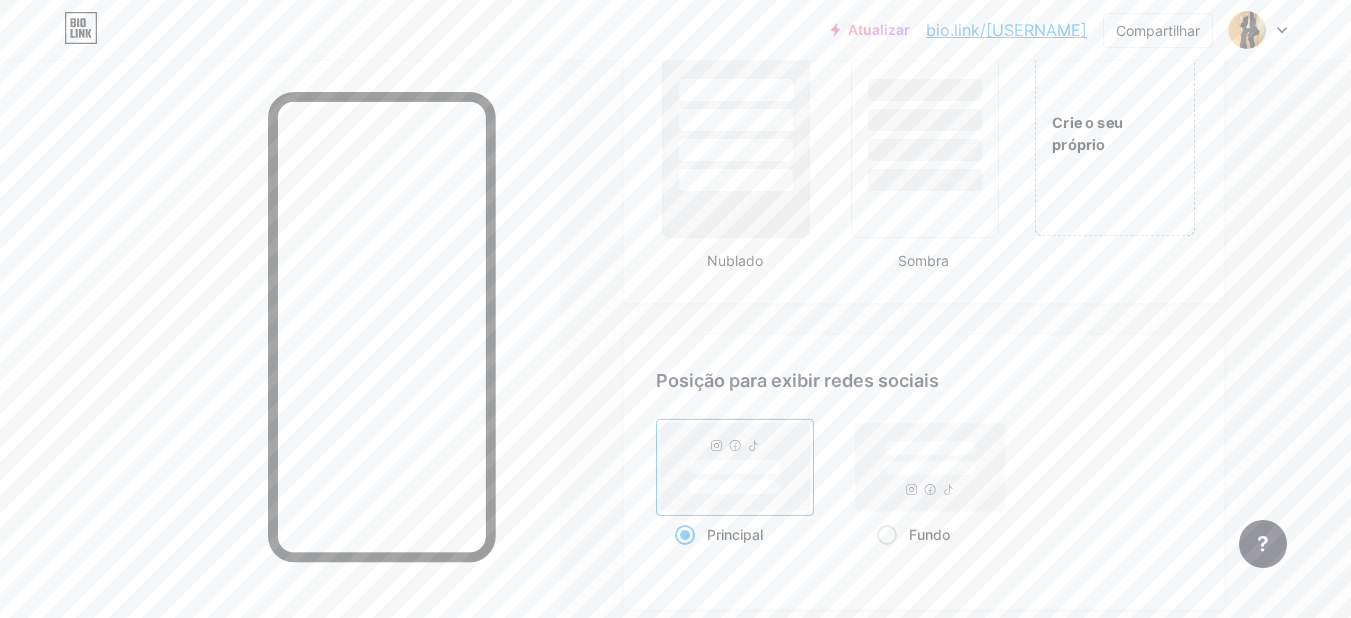 click on "Crie o seu próprio" at bounding box center (1087, 133) 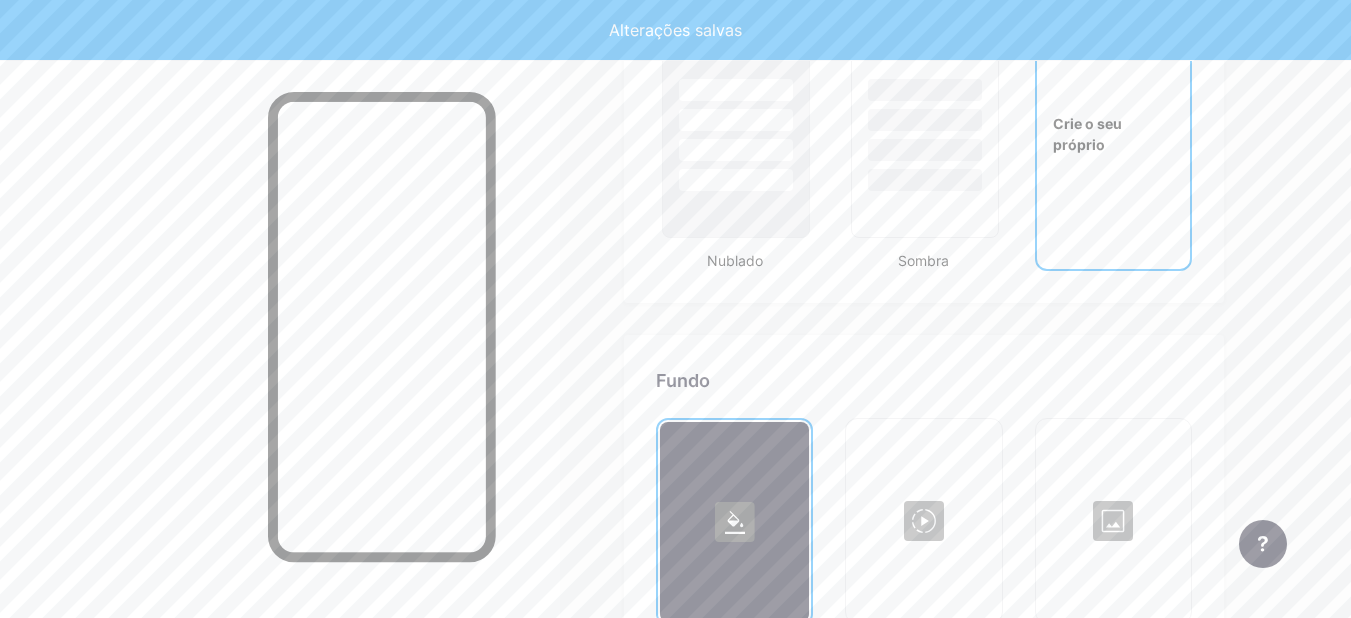 scroll, scrollTop: 2676, scrollLeft: 0, axis: vertical 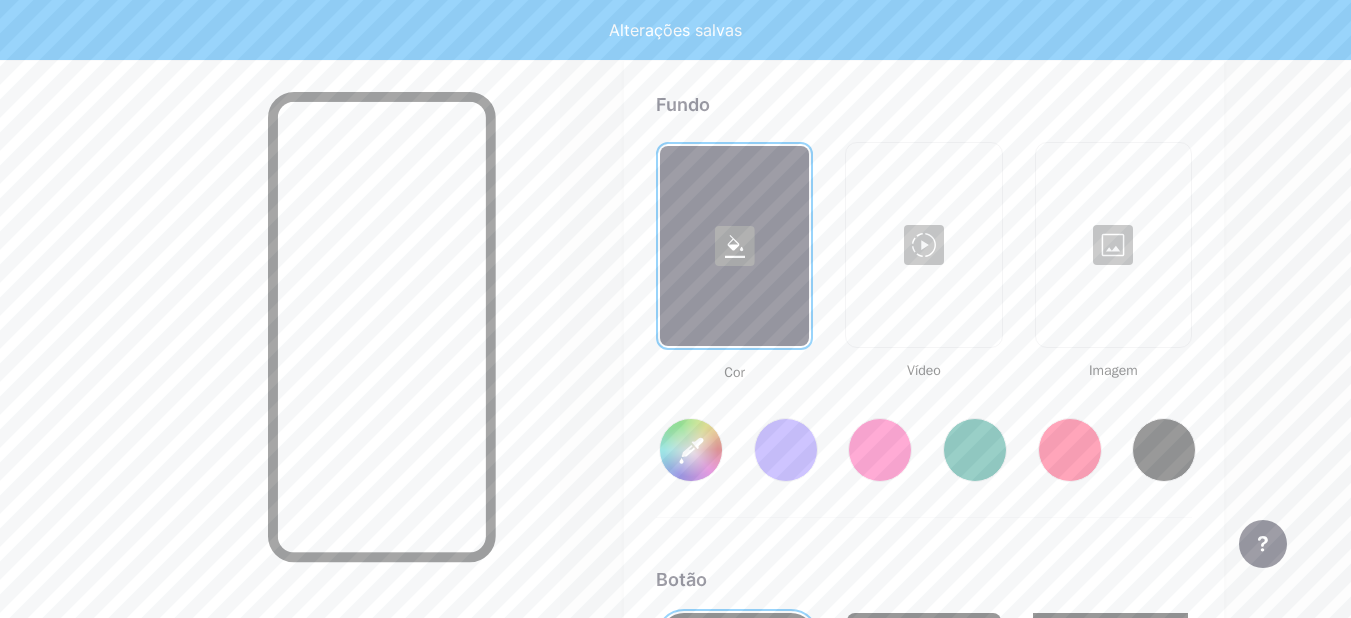 type on "#ffffff" 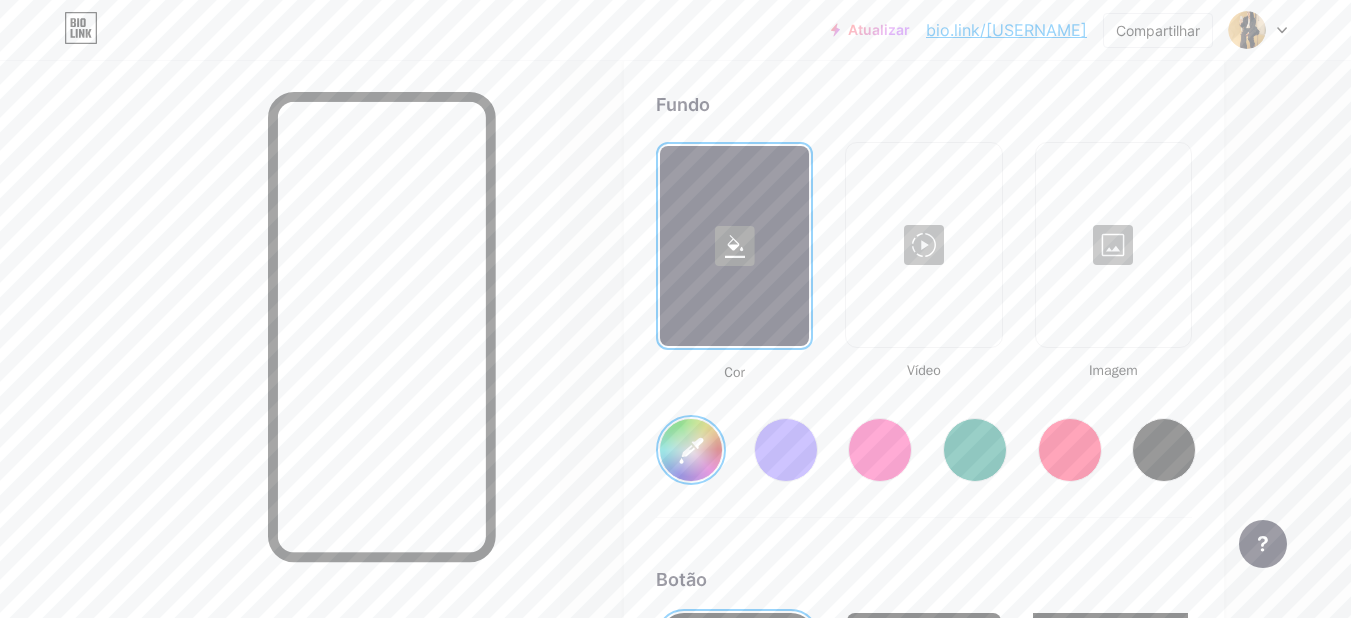 click at bounding box center (1113, 245) 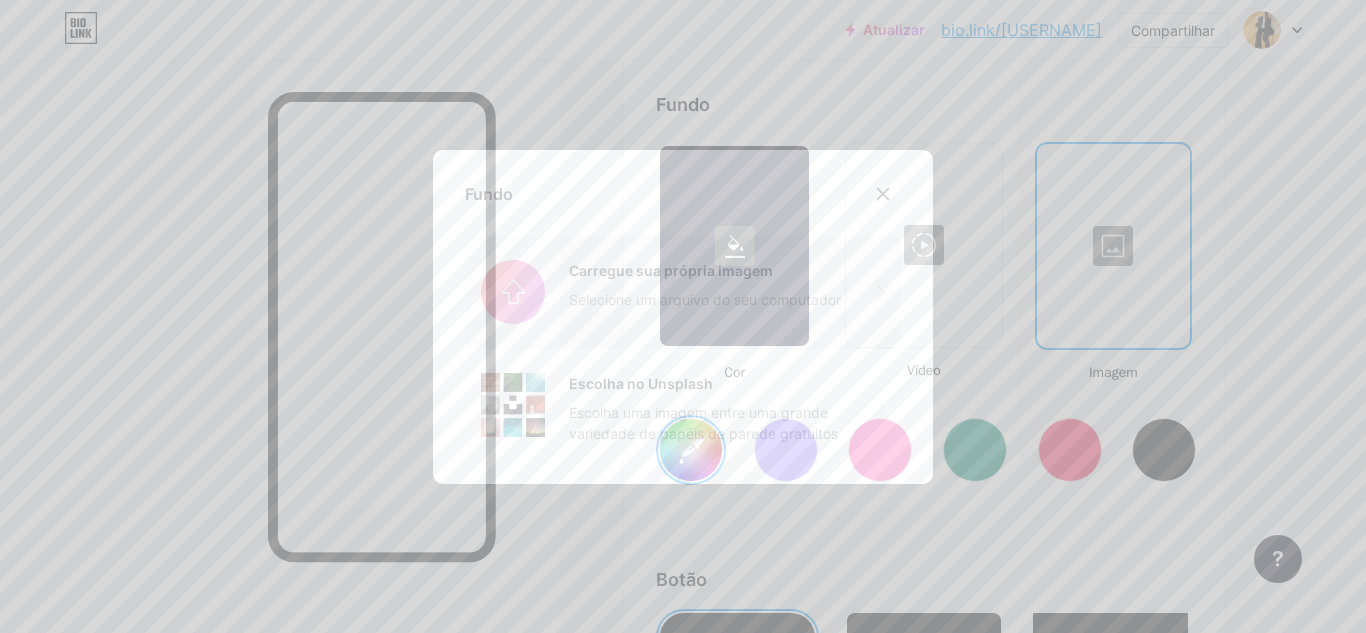 click at bounding box center [683, 292] 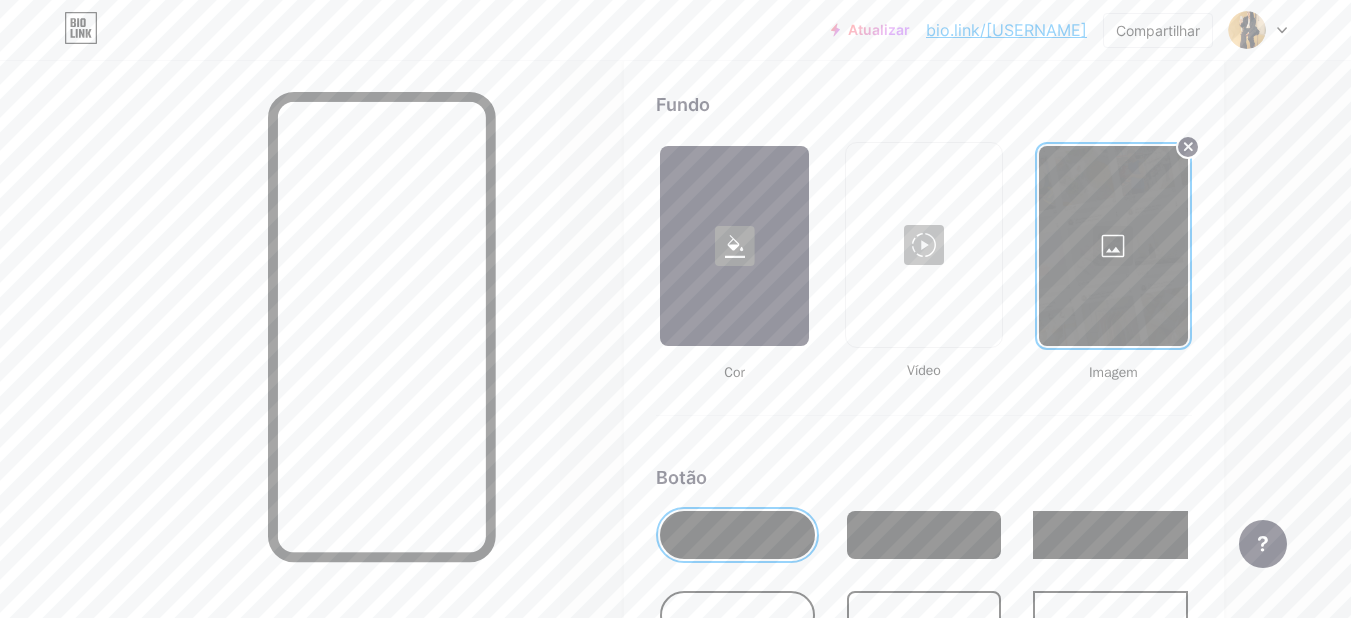 click on "Perfil [FIRST] [LAST]" at bounding box center [688, -350] 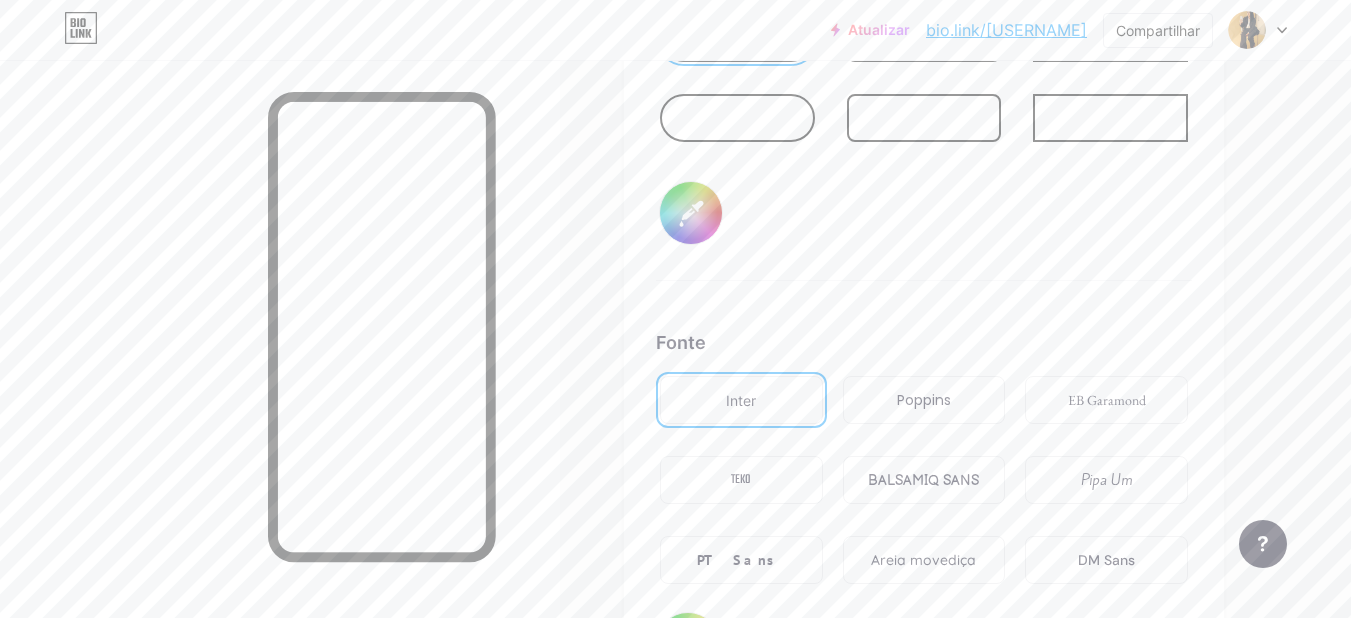 scroll, scrollTop: 3176, scrollLeft: 0, axis: vertical 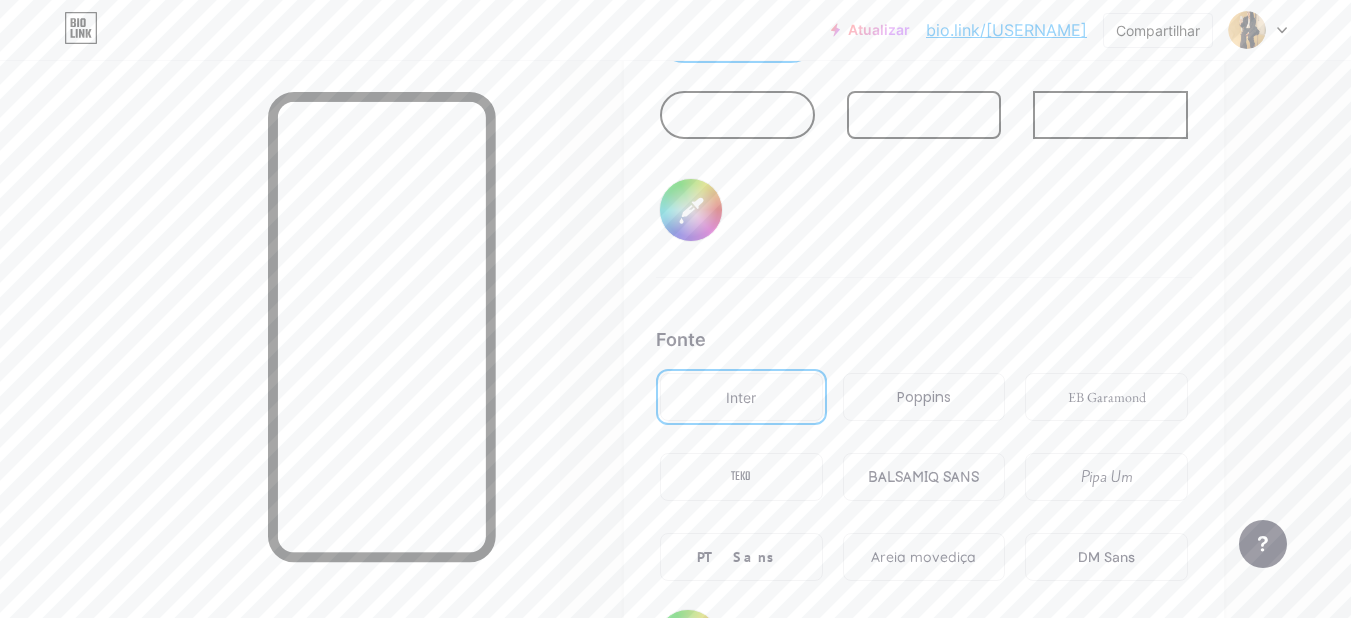 click on "#000000" at bounding box center [691, 210] 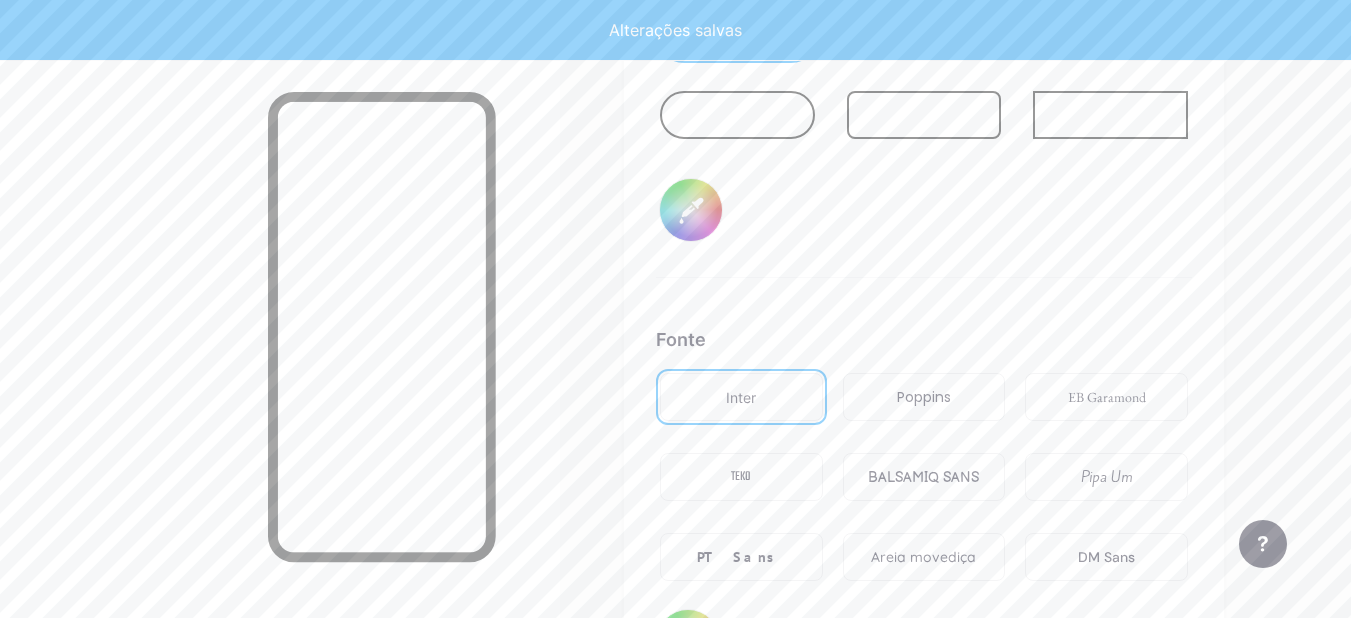 type on "#ffffff" 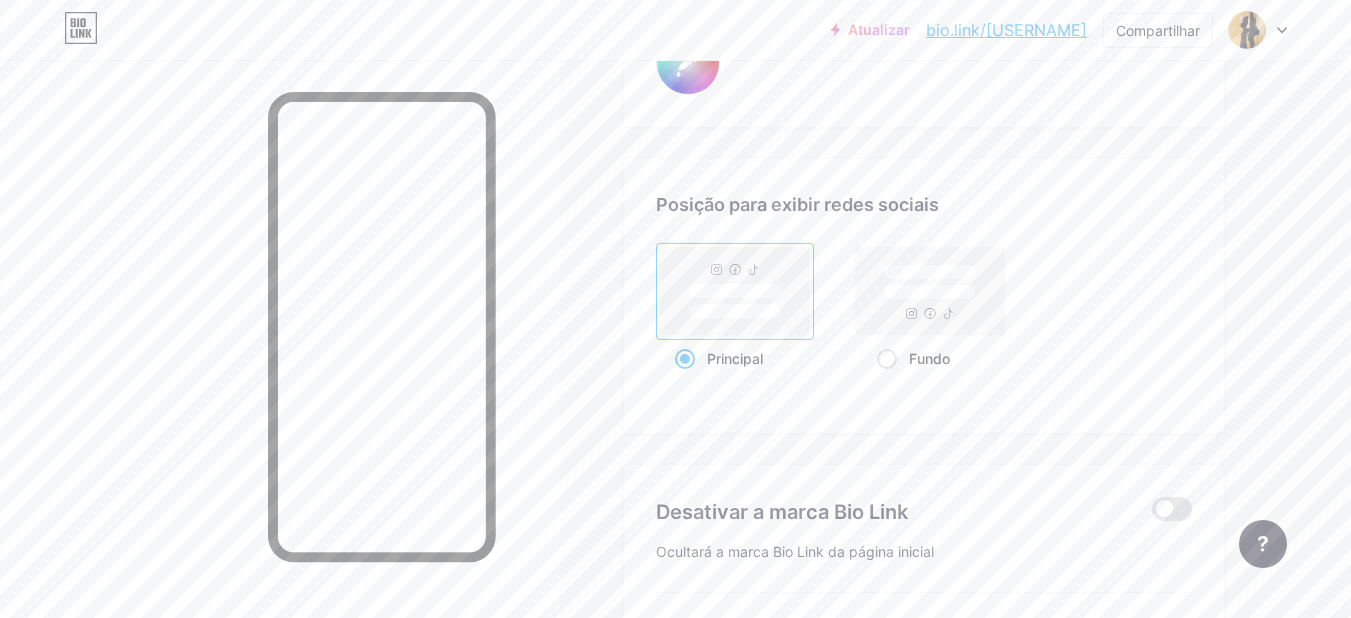 scroll, scrollTop: 3776, scrollLeft: 0, axis: vertical 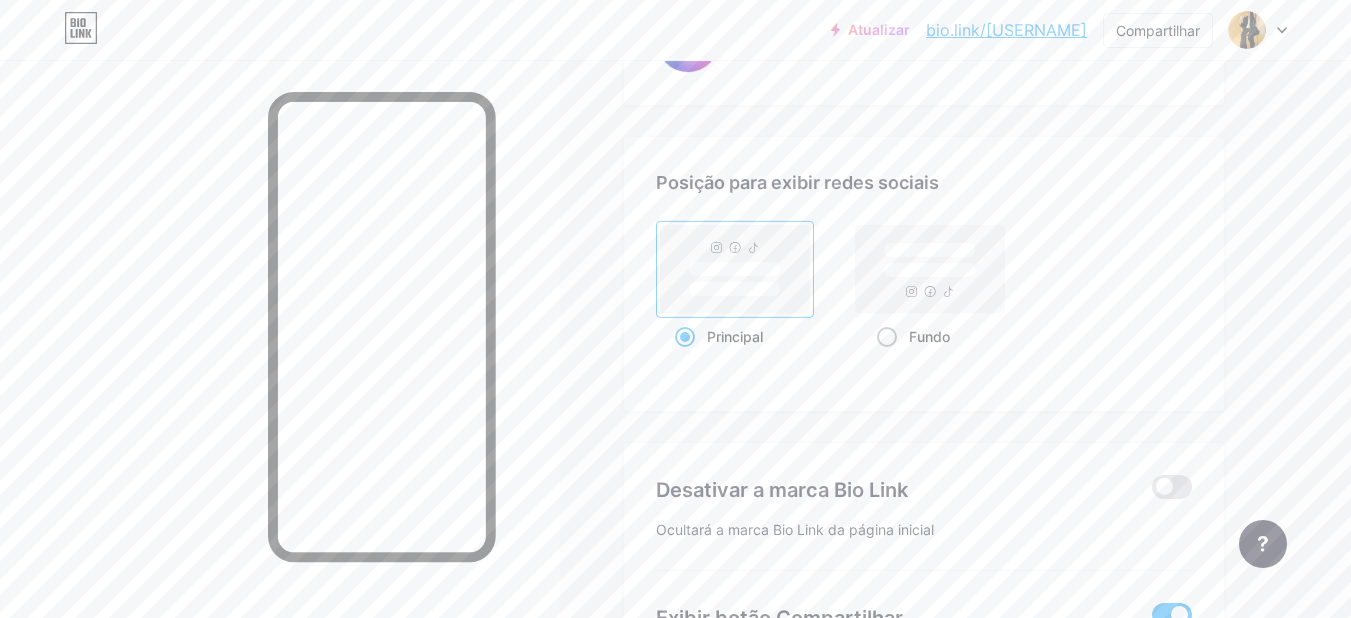 click at bounding box center (887, 337) 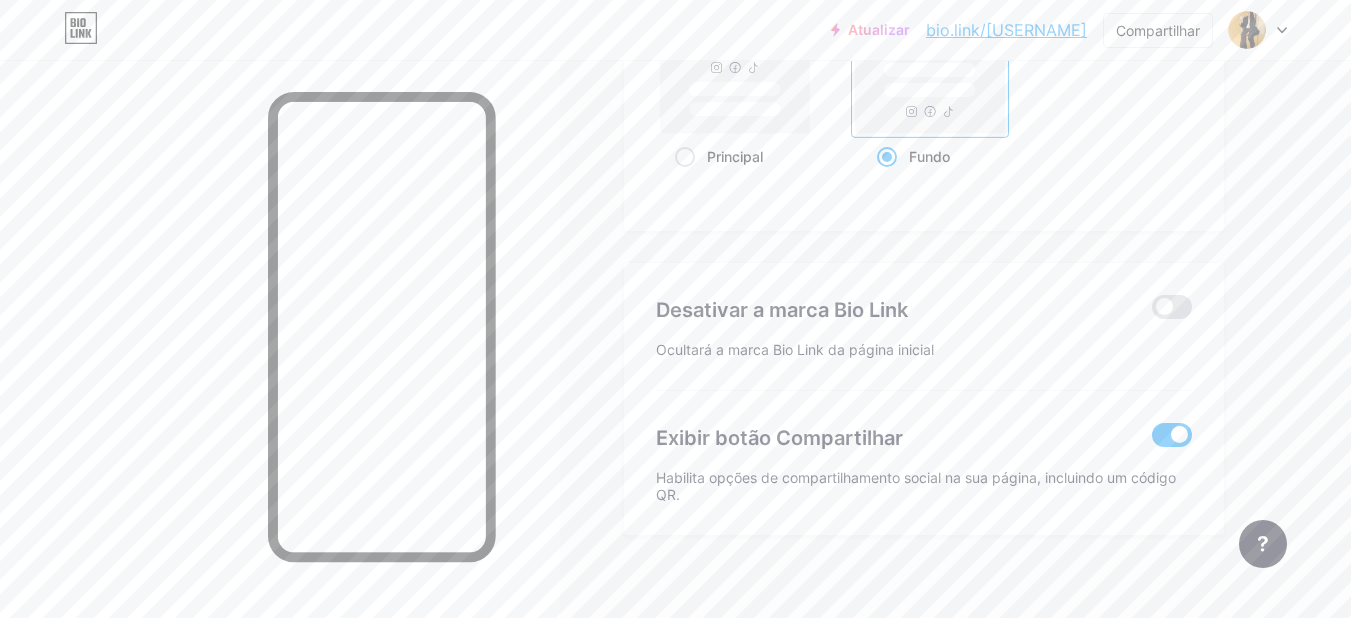 scroll, scrollTop: 3976, scrollLeft: 0, axis: vertical 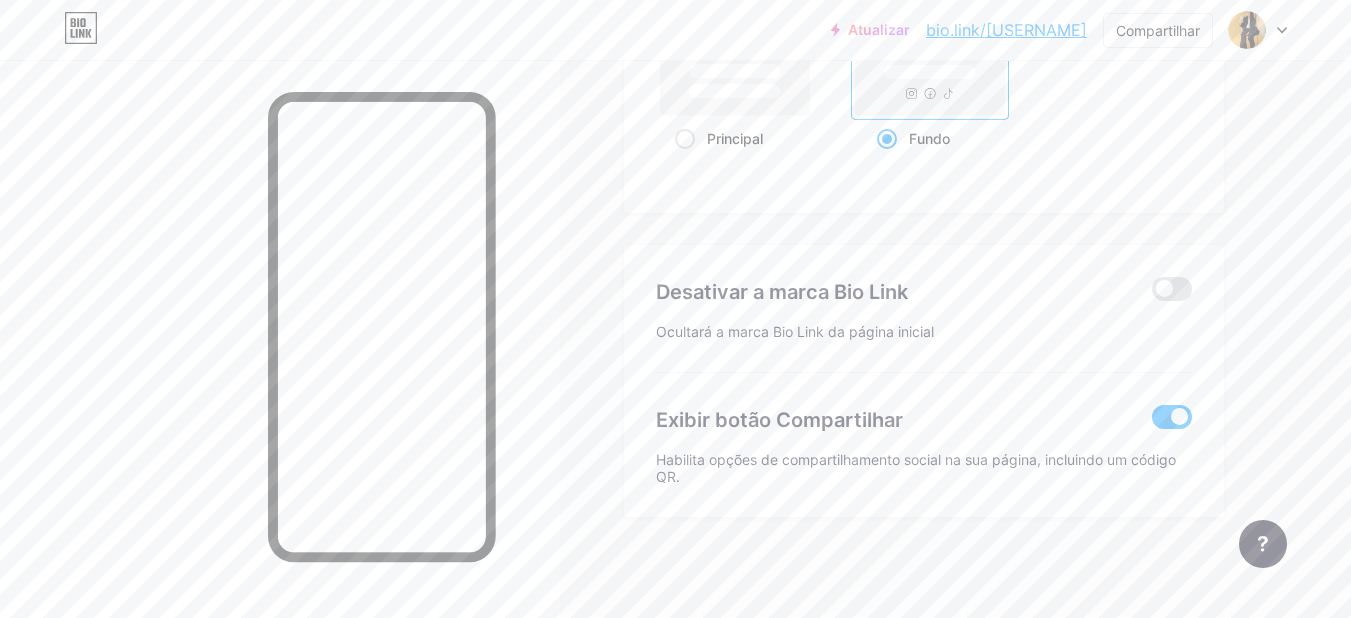 click on "Desativar a marca Bio Link" at bounding box center (782, 292) 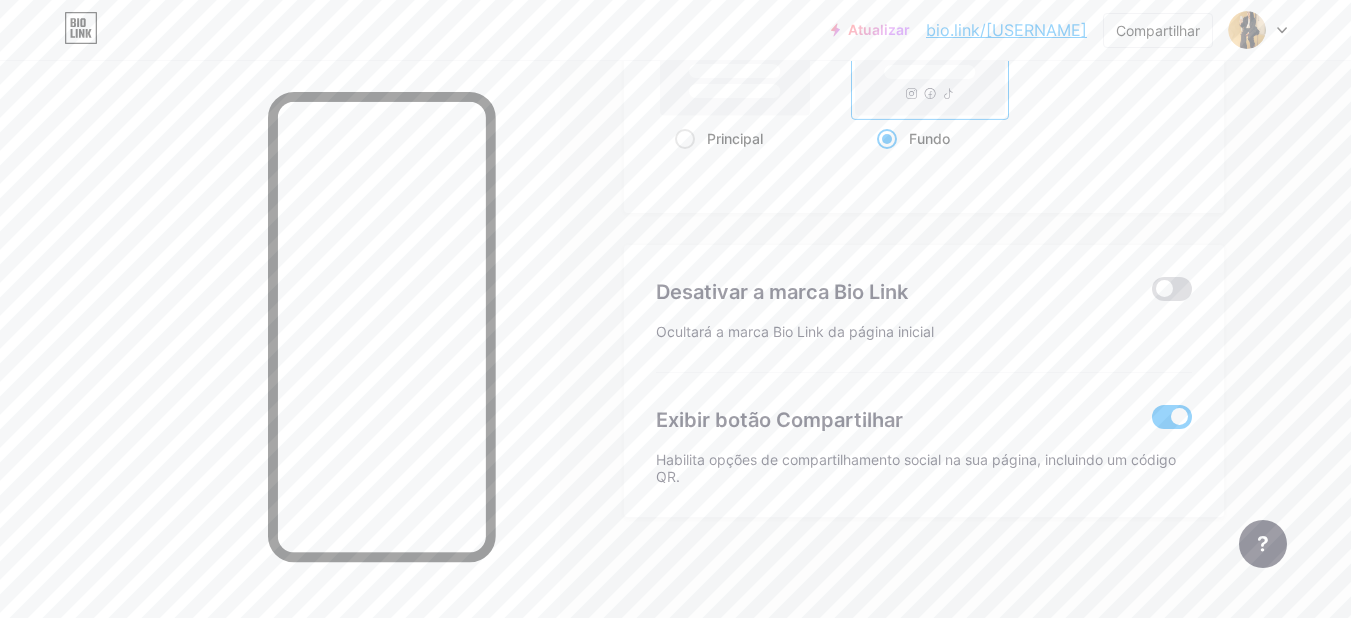 click at bounding box center [1172, 289] 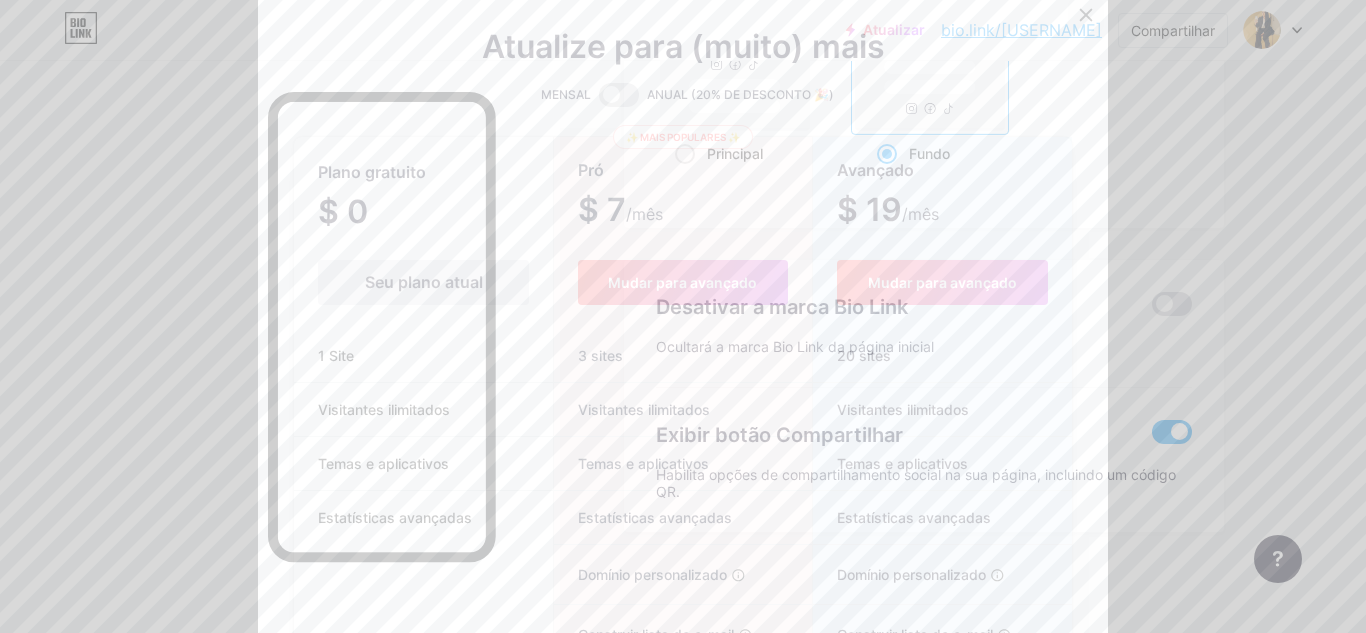 click 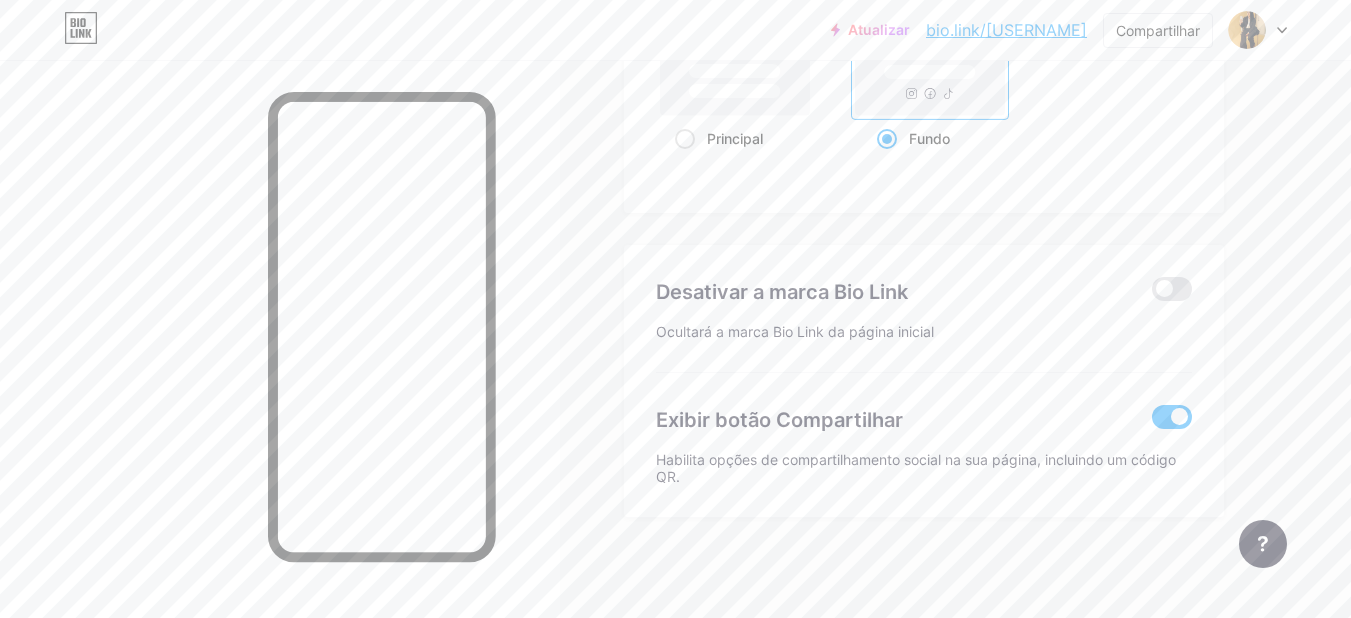 scroll, scrollTop: 3995, scrollLeft: 0, axis: vertical 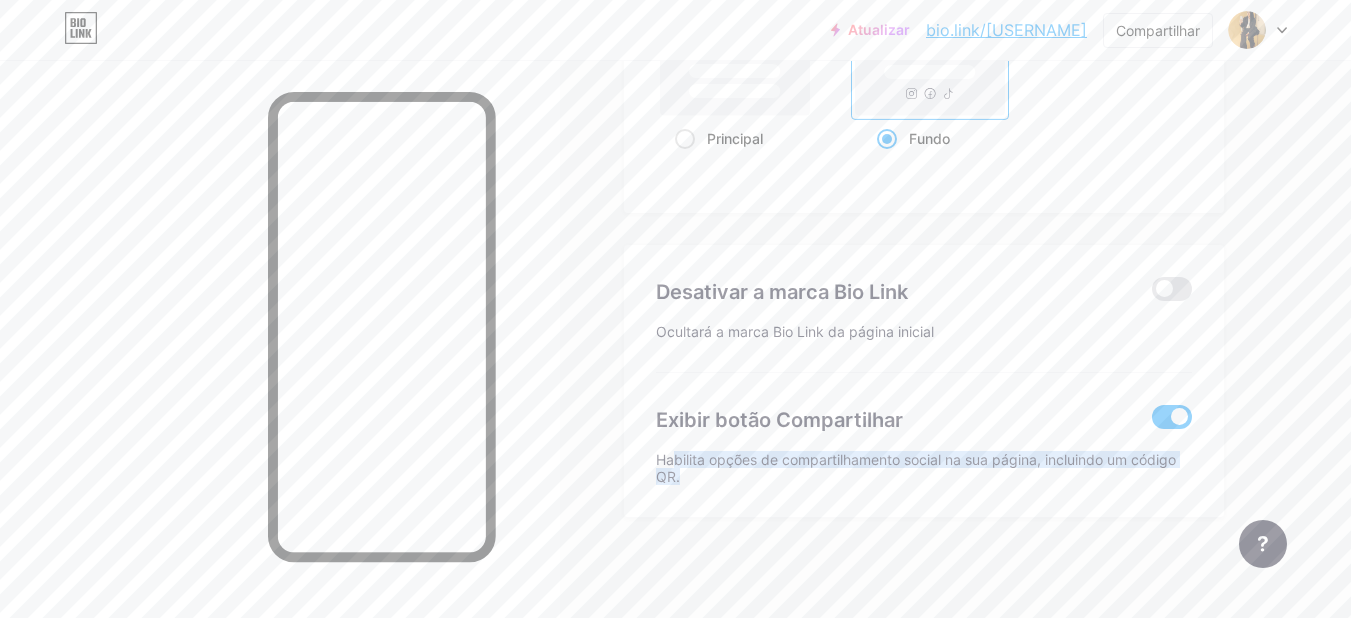 drag, startPoint x: 672, startPoint y: 466, endPoint x: 934, endPoint y: 489, distance: 263.0076 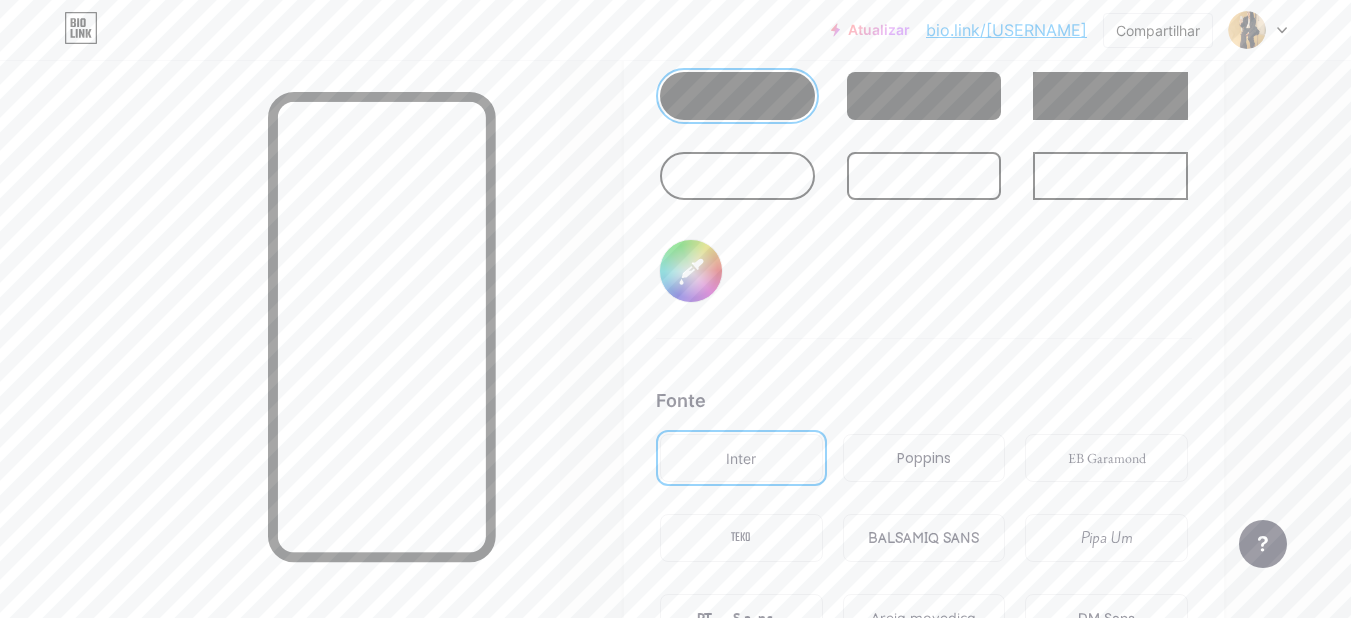 scroll, scrollTop: 2995, scrollLeft: 0, axis: vertical 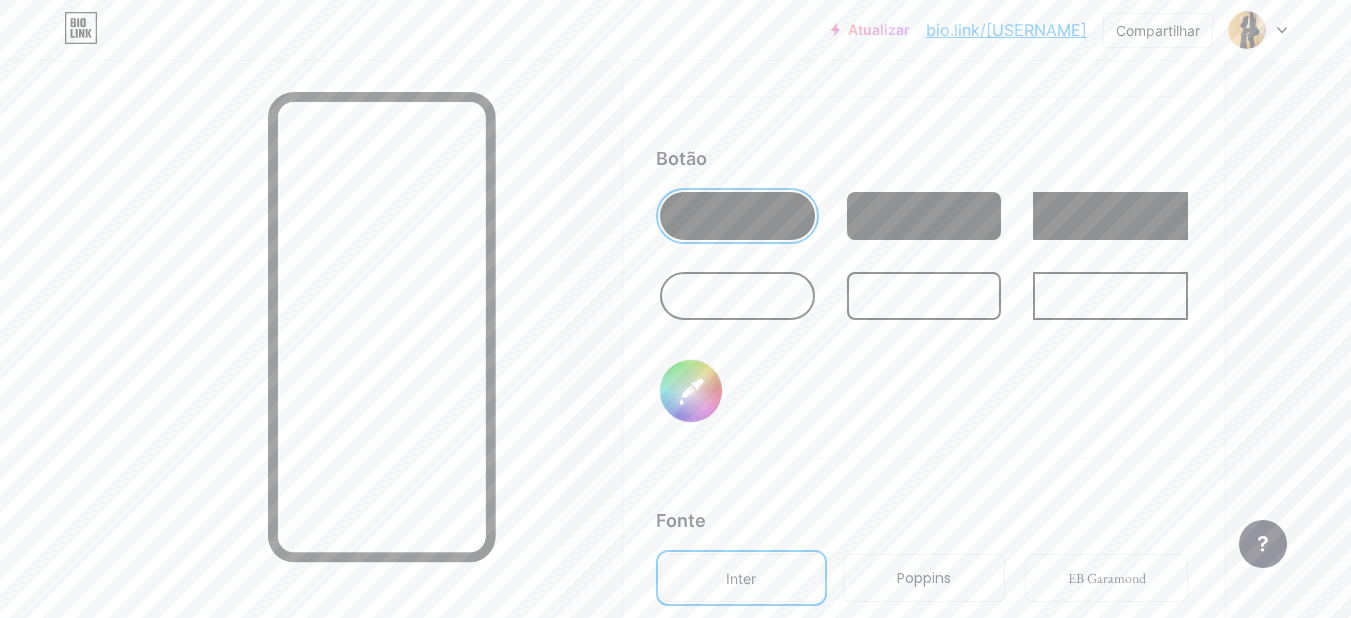 click at bounding box center (924, 216) 